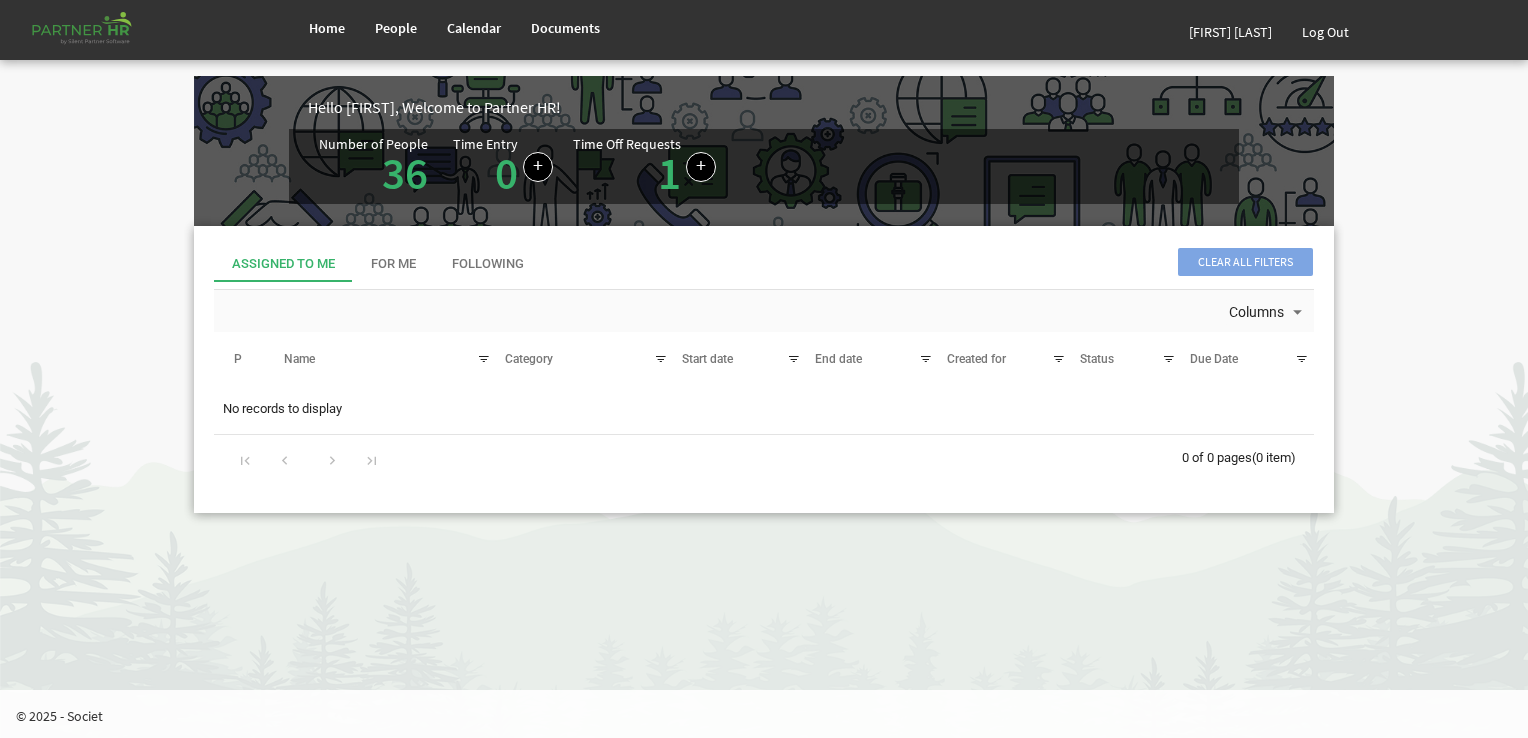 scroll, scrollTop: 0, scrollLeft: 0, axis: both 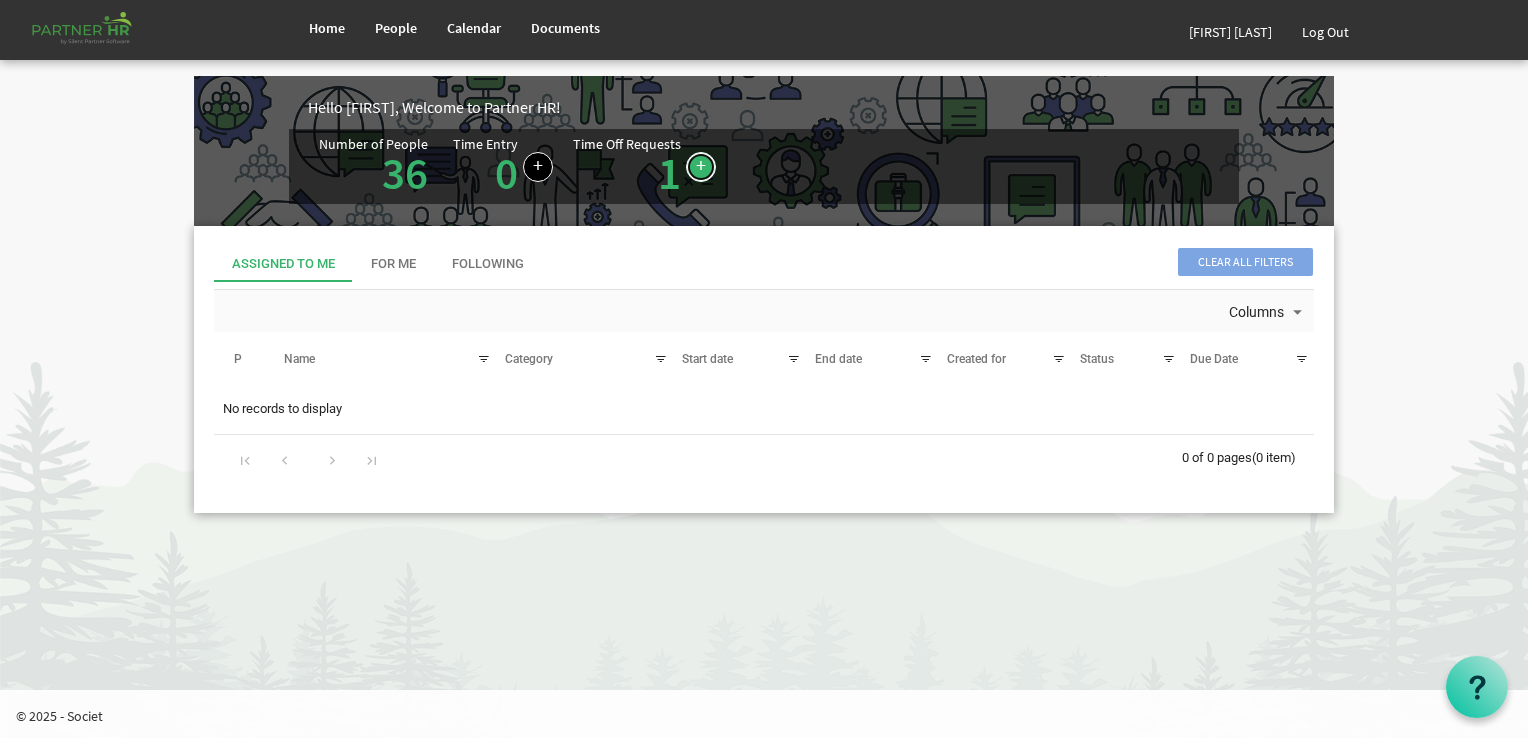 click at bounding box center (701, 167) 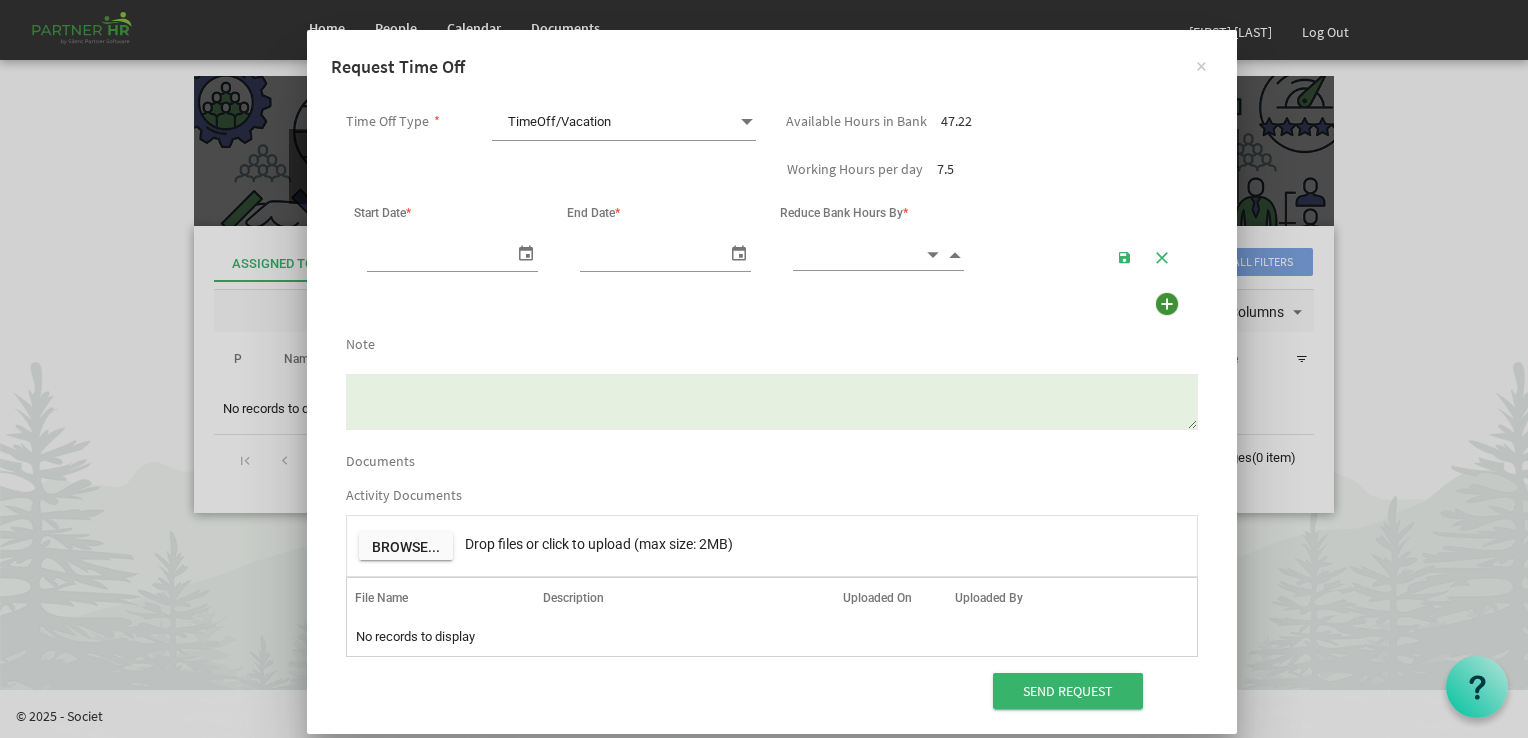 scroll, scrollTop: 0, scrollLeft: 21, axis: horizontal 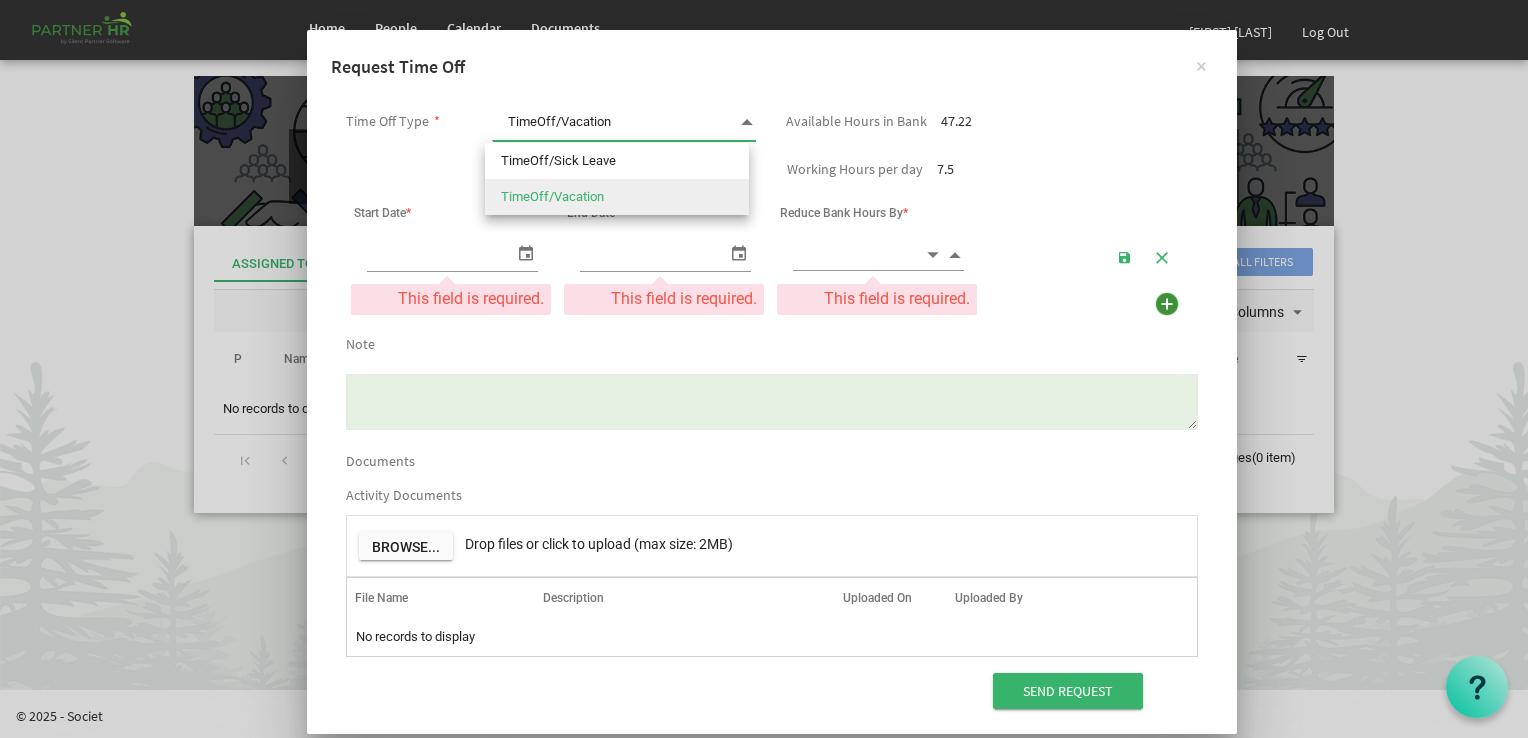 click on "TimeOff/Vacation" at bounding box center (617, 197) 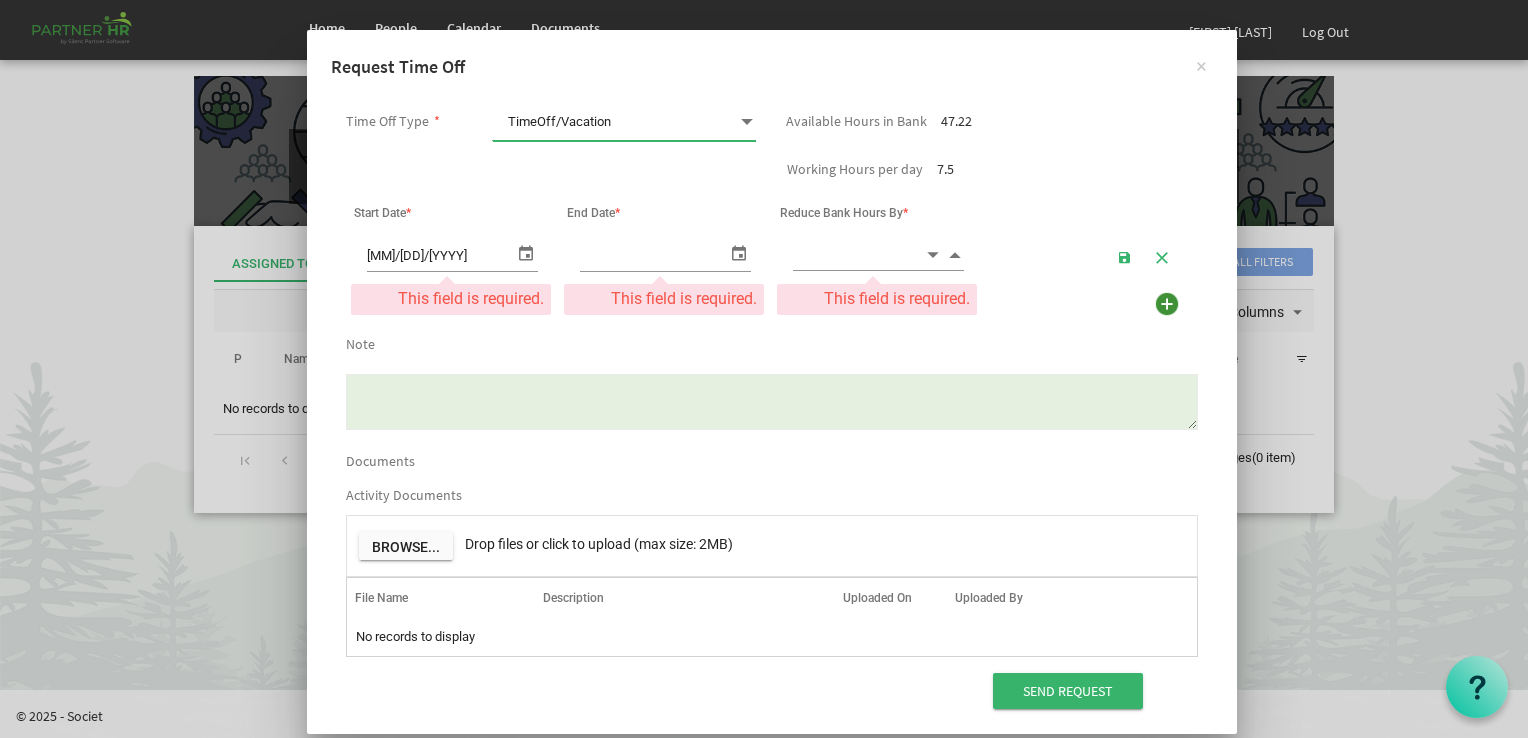 click at bounding box center [526, 252] 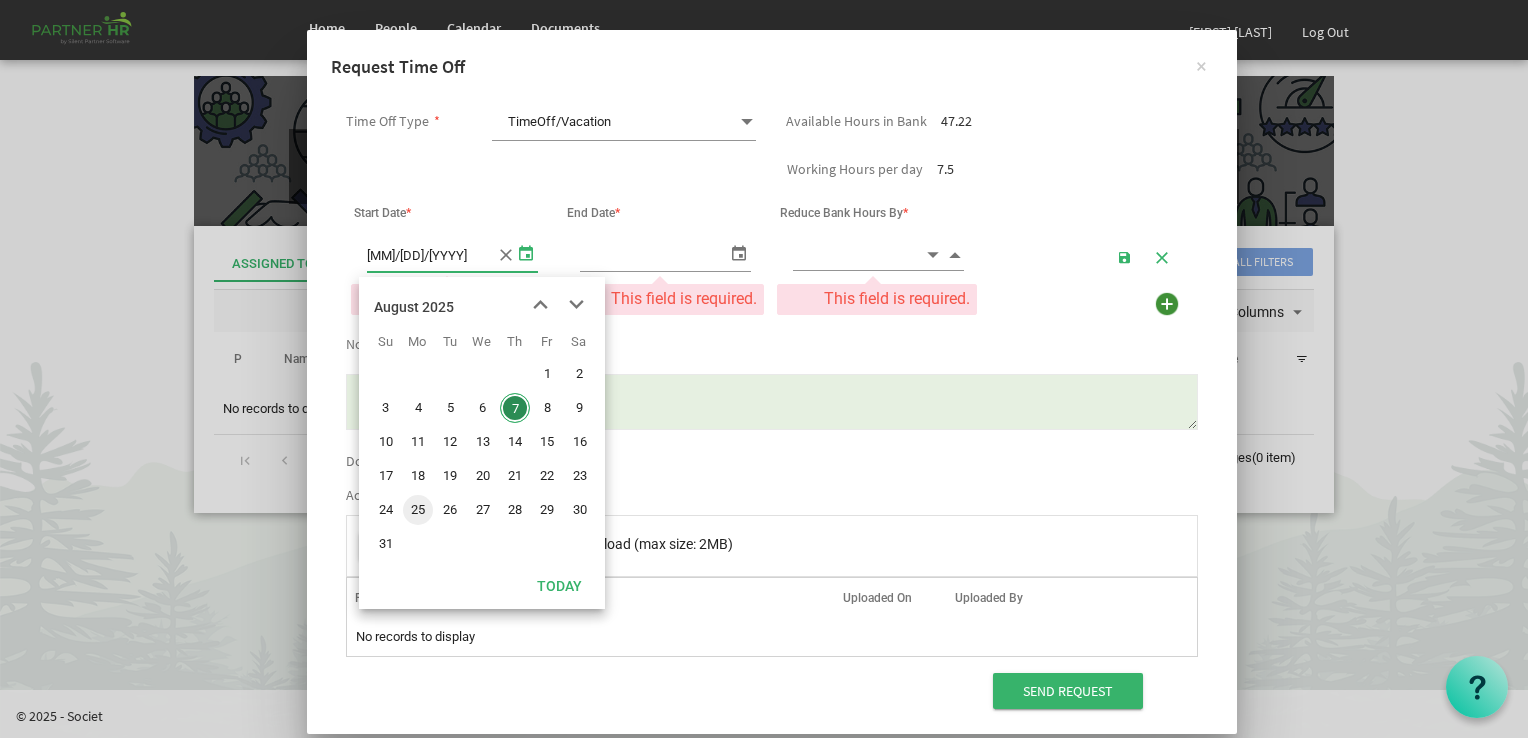 click on "25" at bounding box center [418, 510] 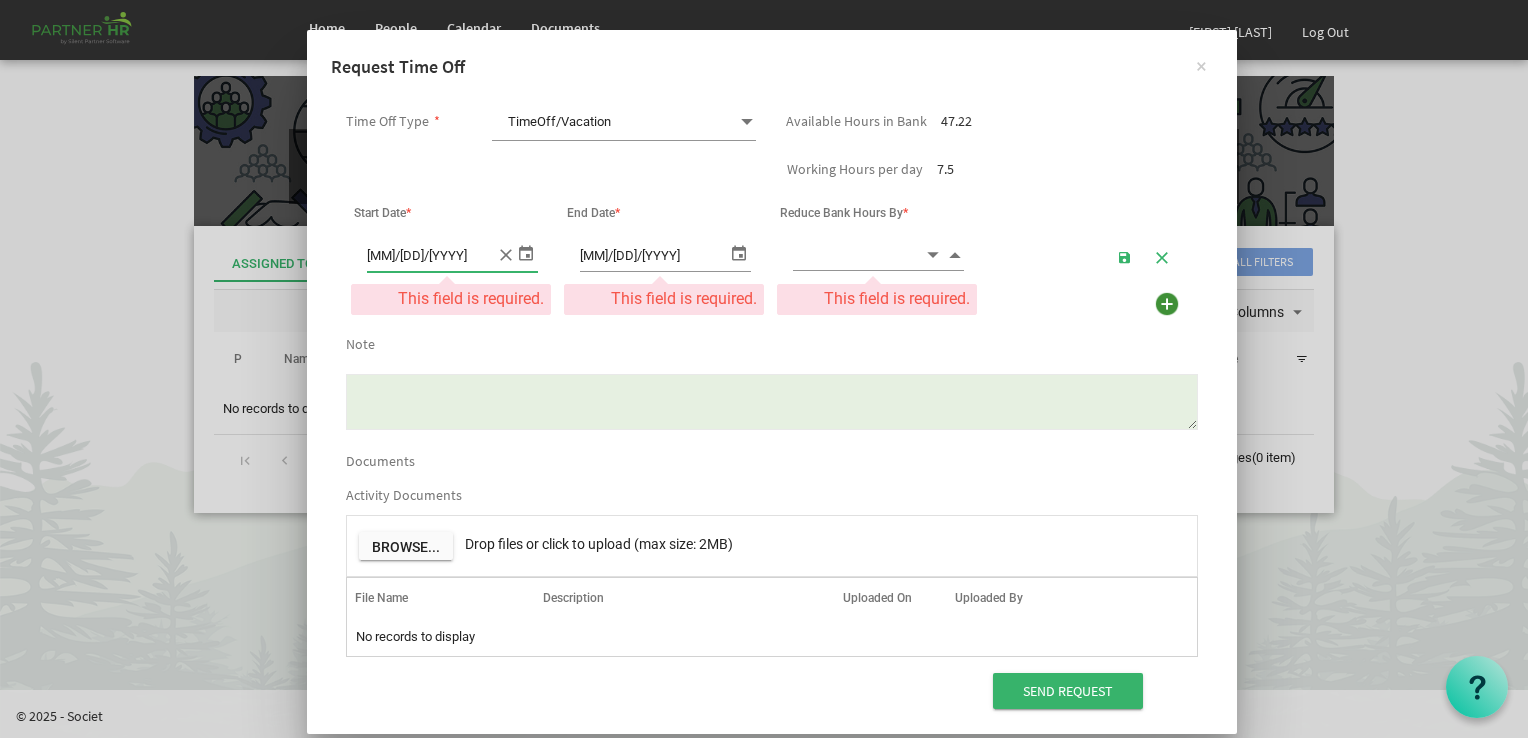 click at bounding box center (739, 252) 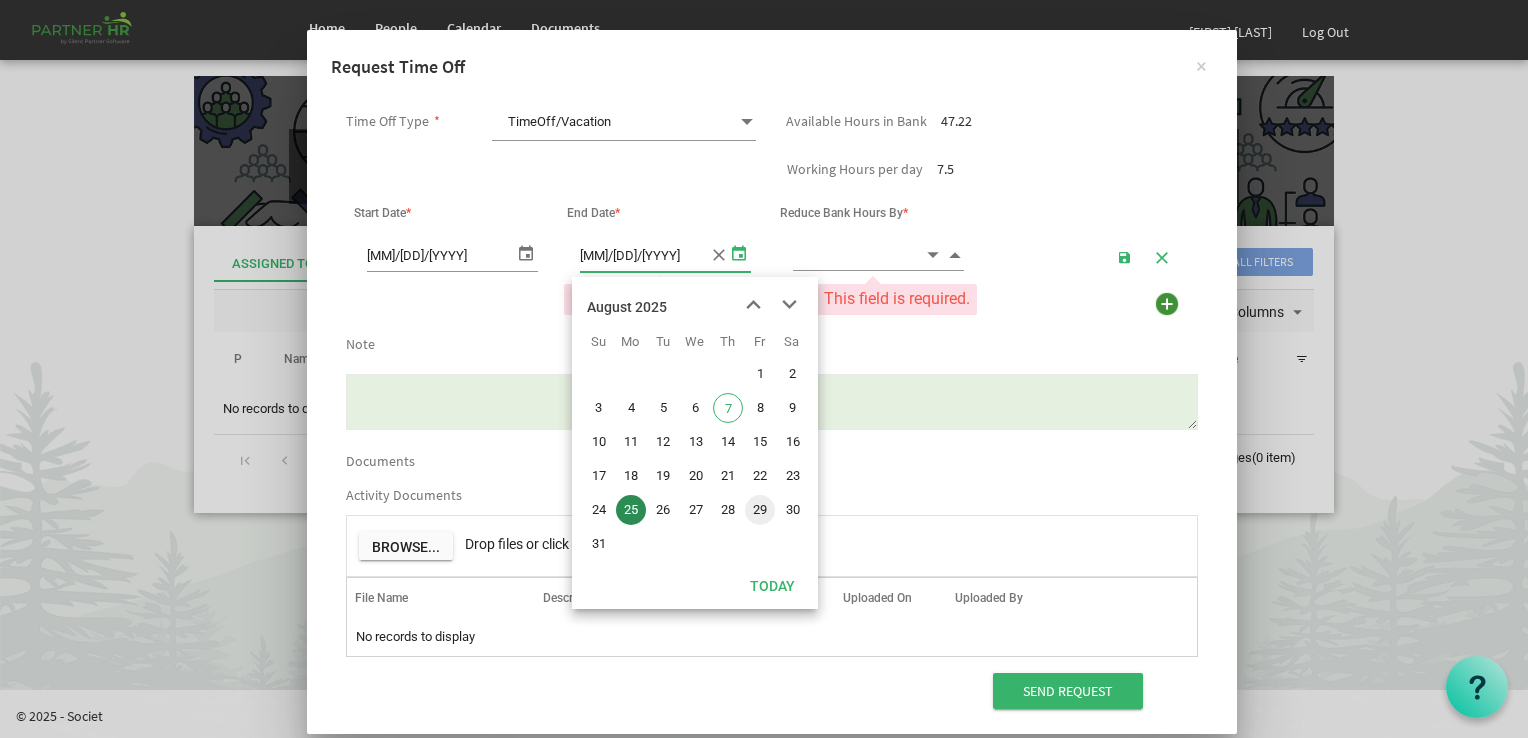 click on "29" at bounding box center [760, 510] 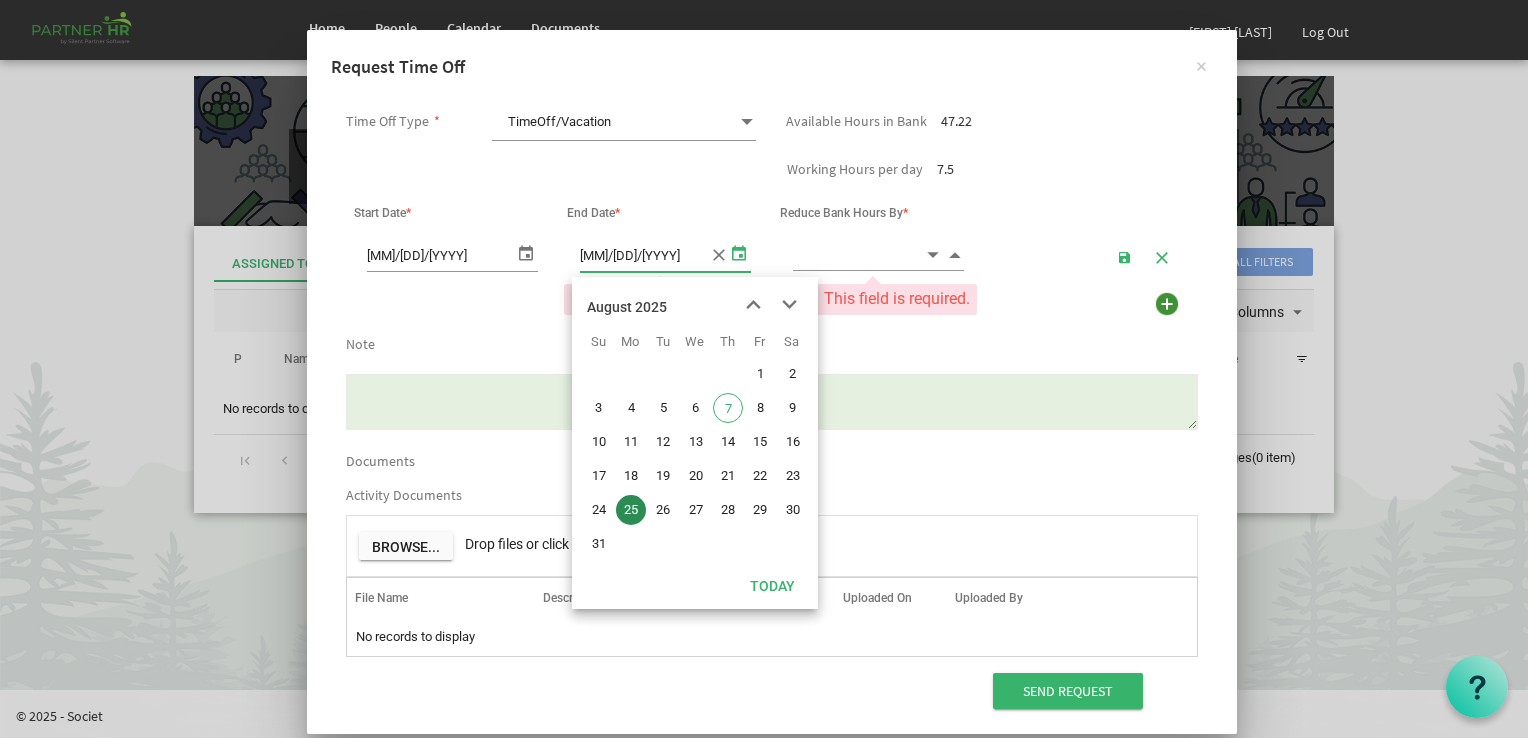 type on "[DATE]" 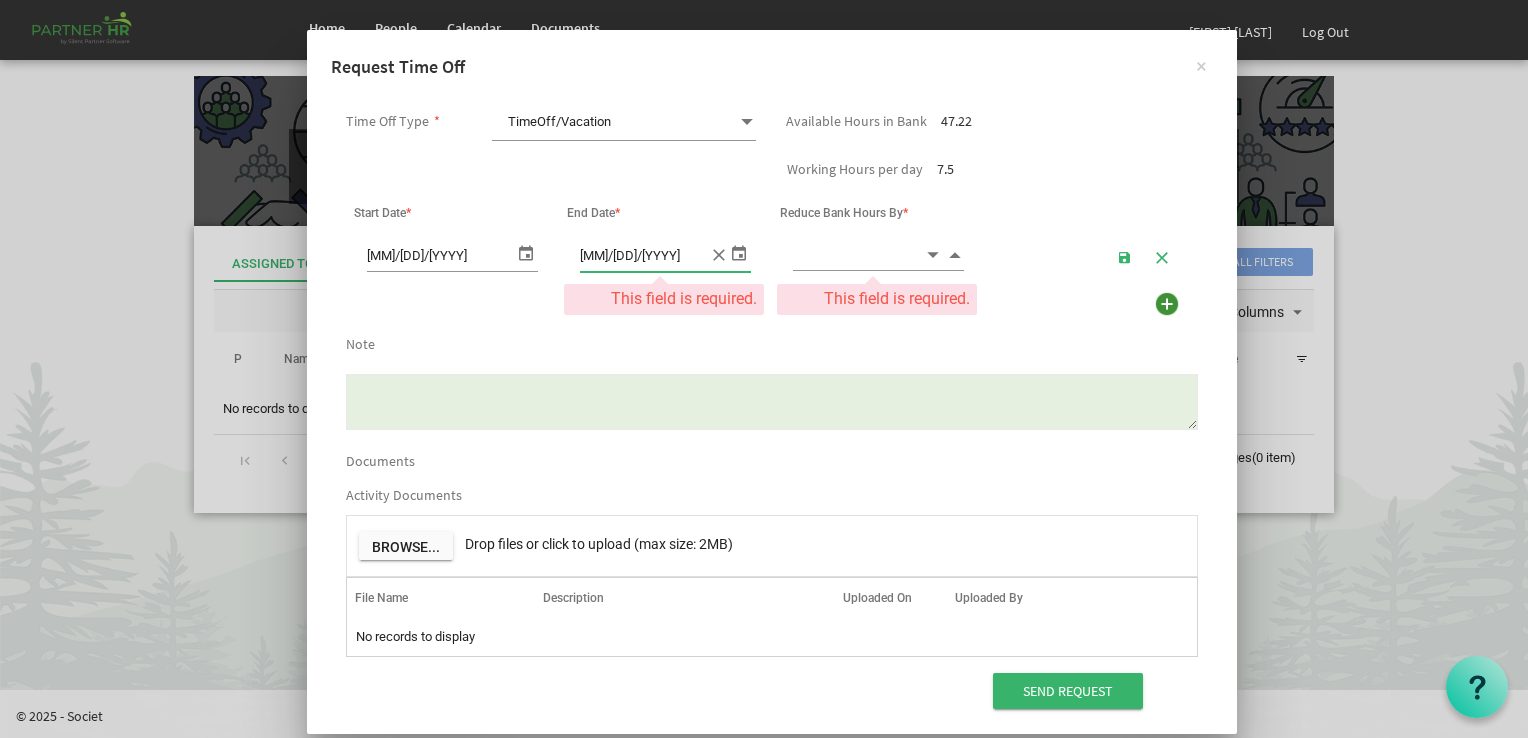 click at bounding box center [858, 254] 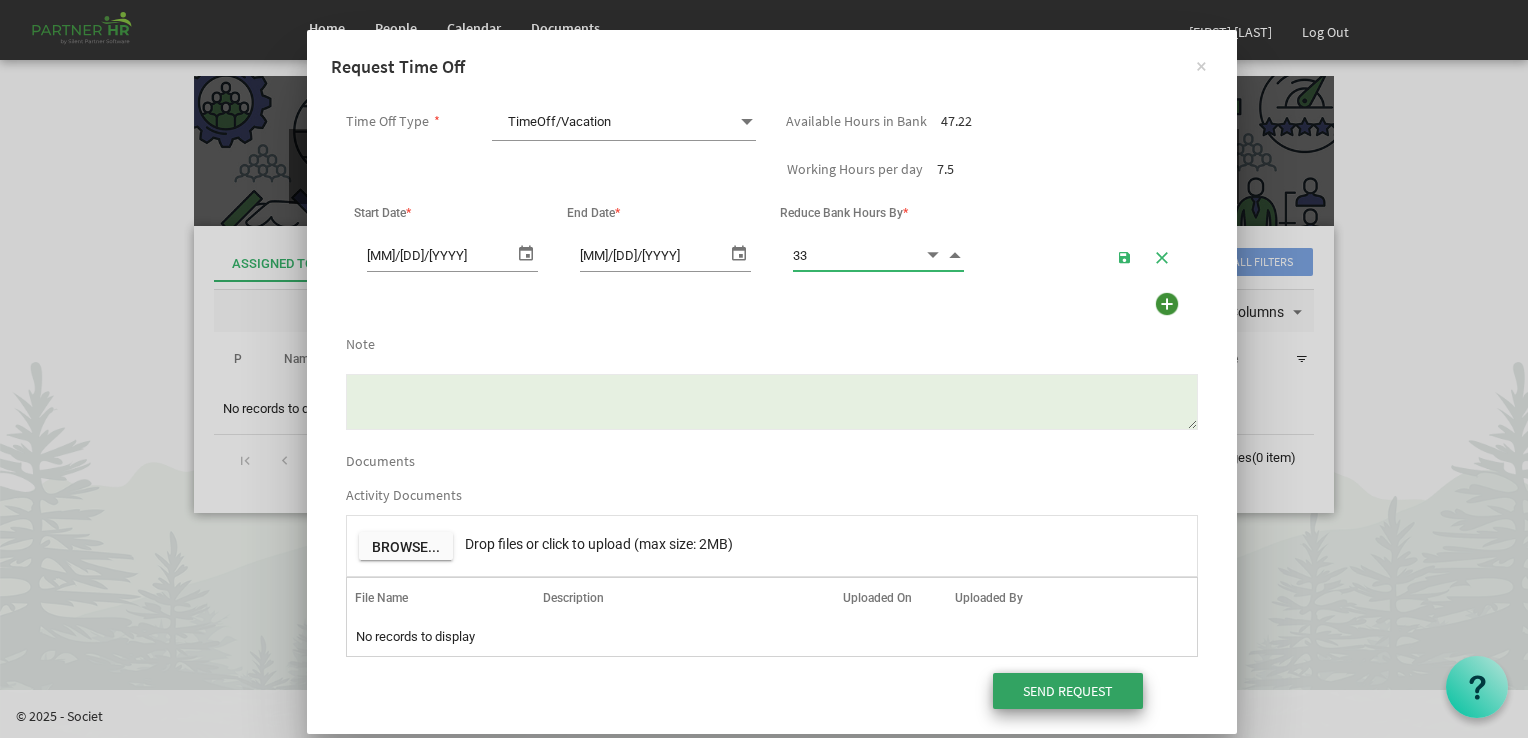 type on "33.00" 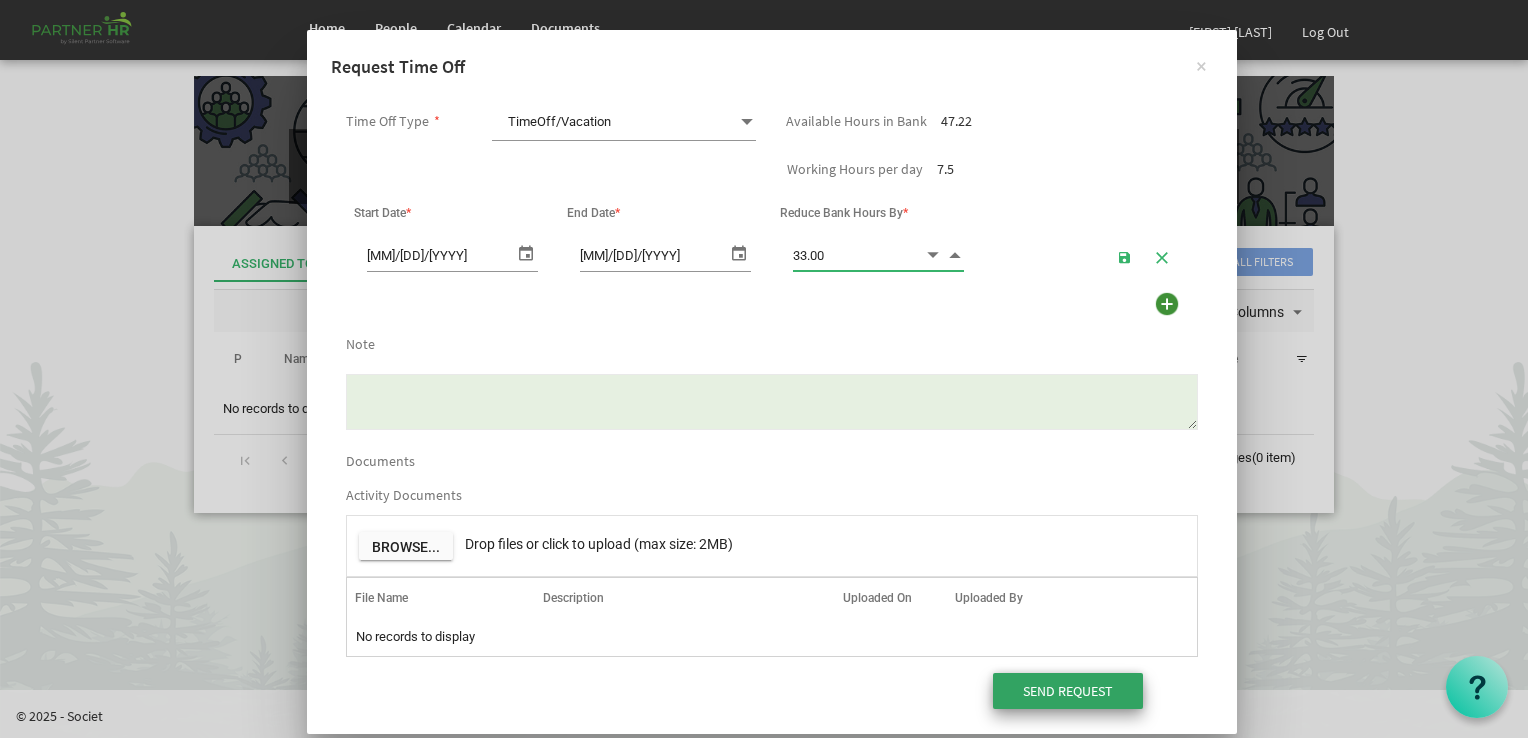 click on "Send Request" at bounding box center (1068, 691) 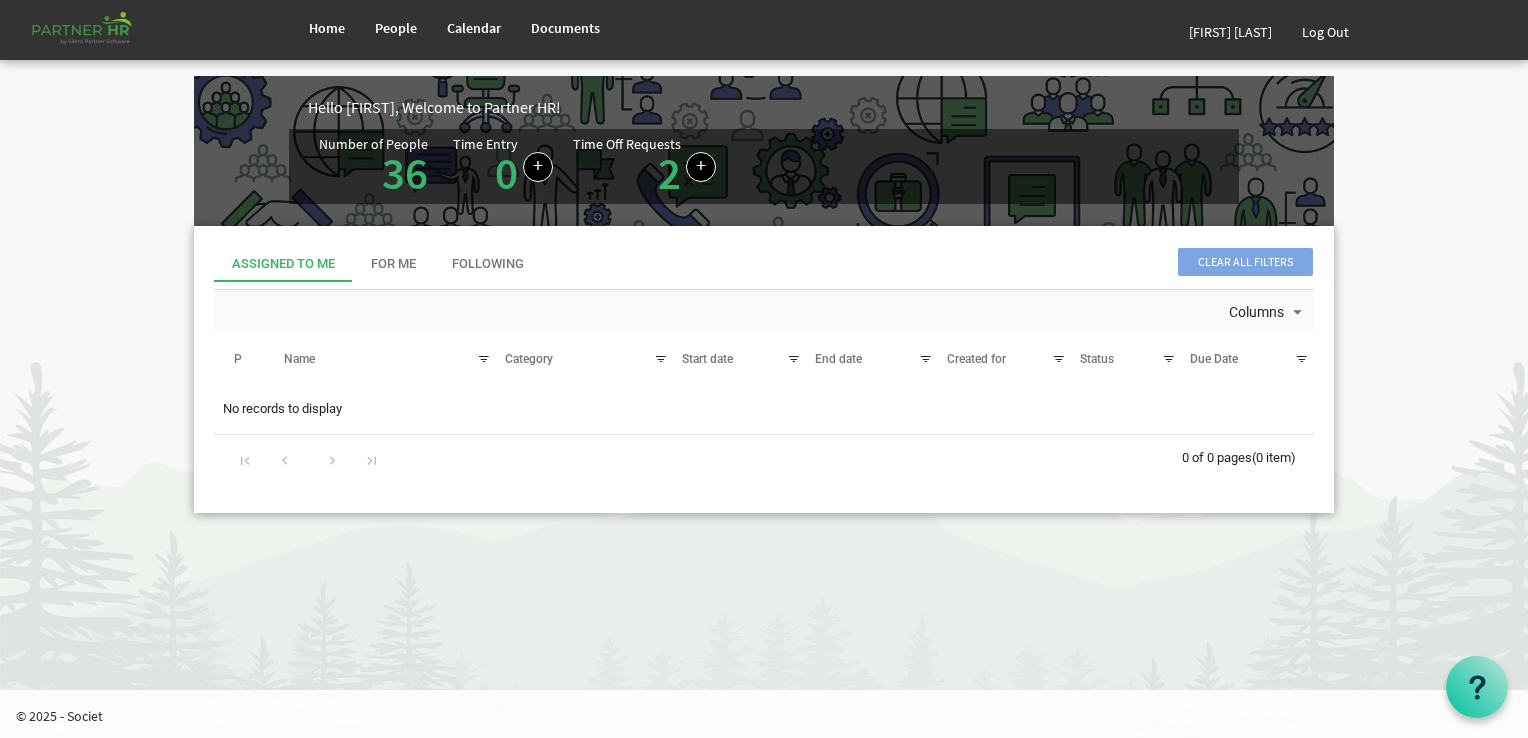 scroll, scrollTop: 0, scrollLeft: 0, axis: both 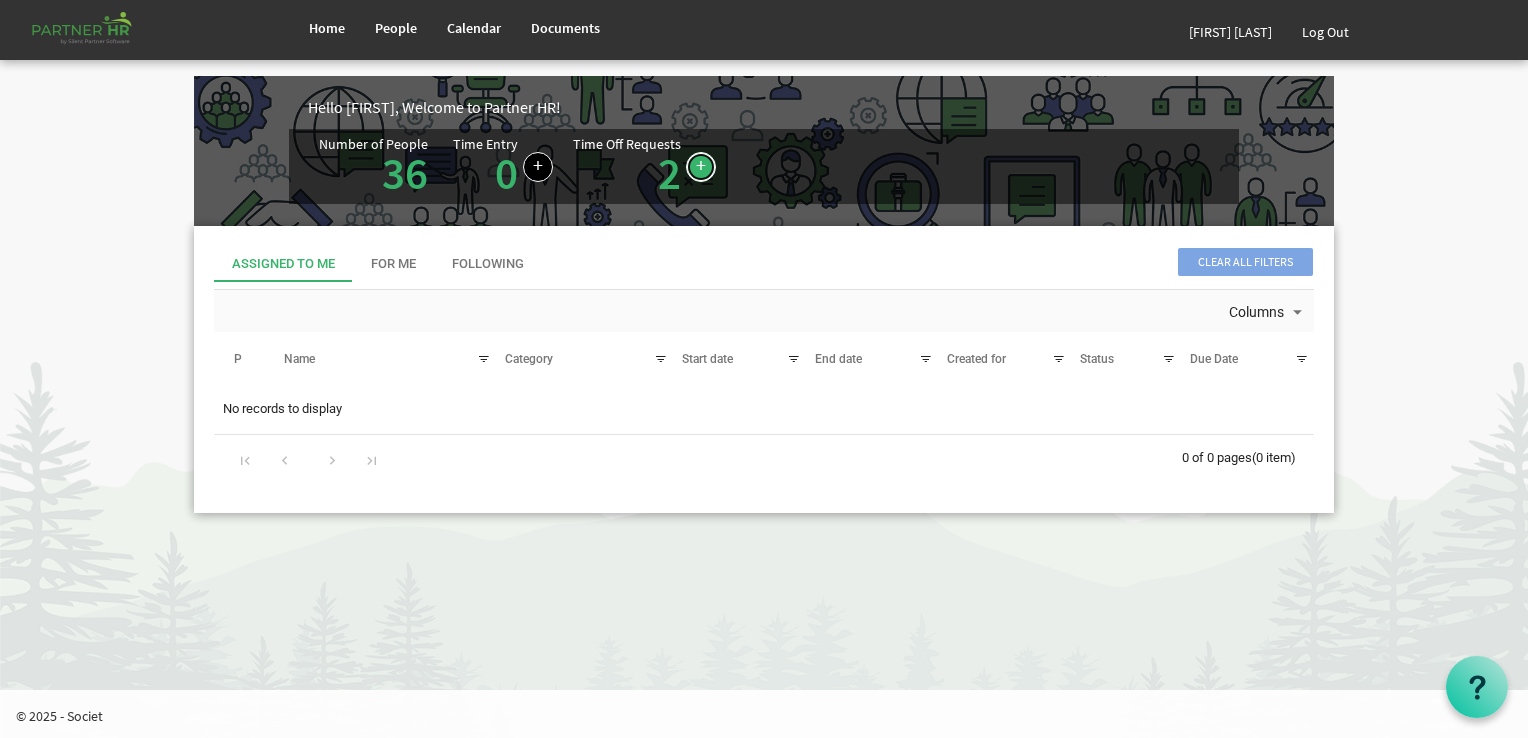click at bounding box center (701, 167) 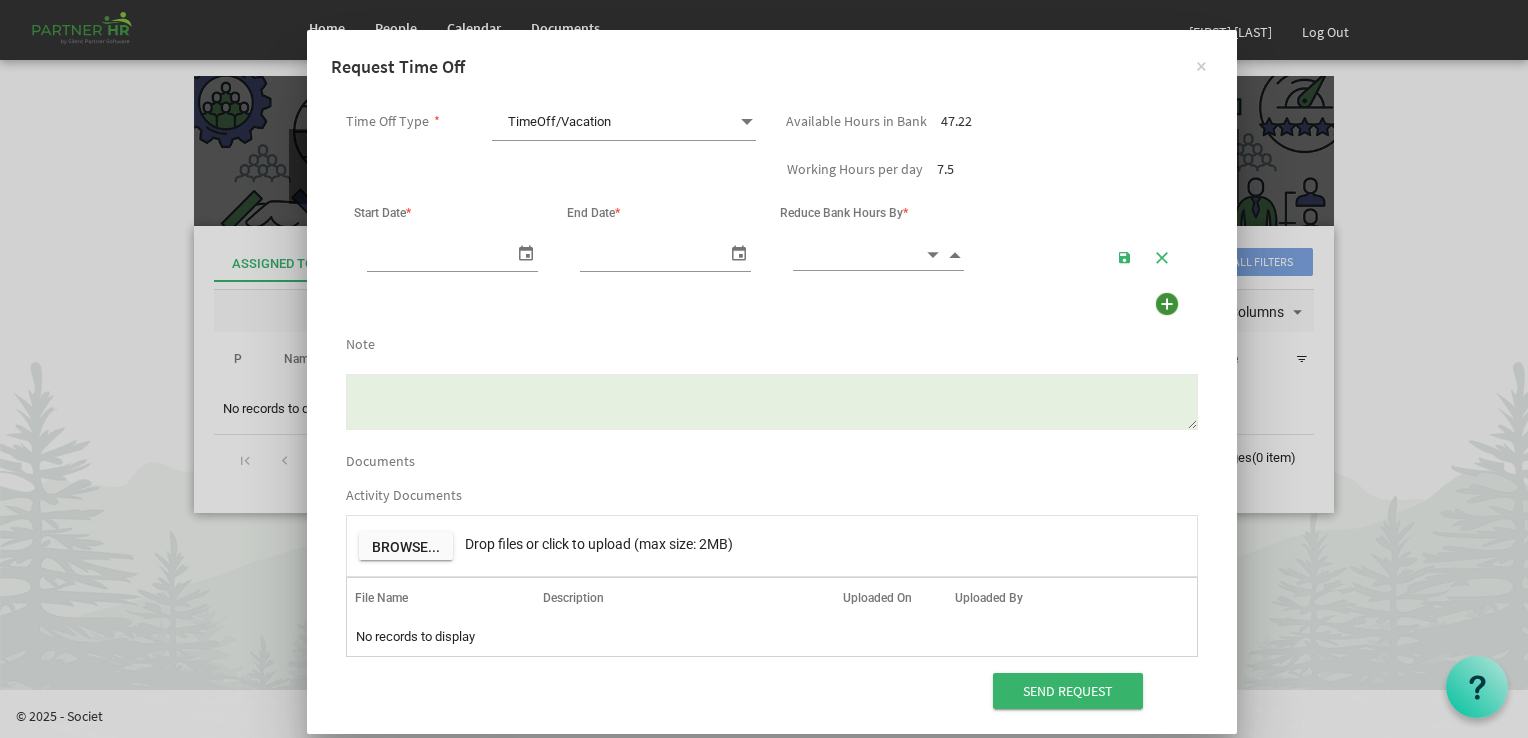 scroll, scrollTop: 0, scrollLeft: 21, axis: horizontal 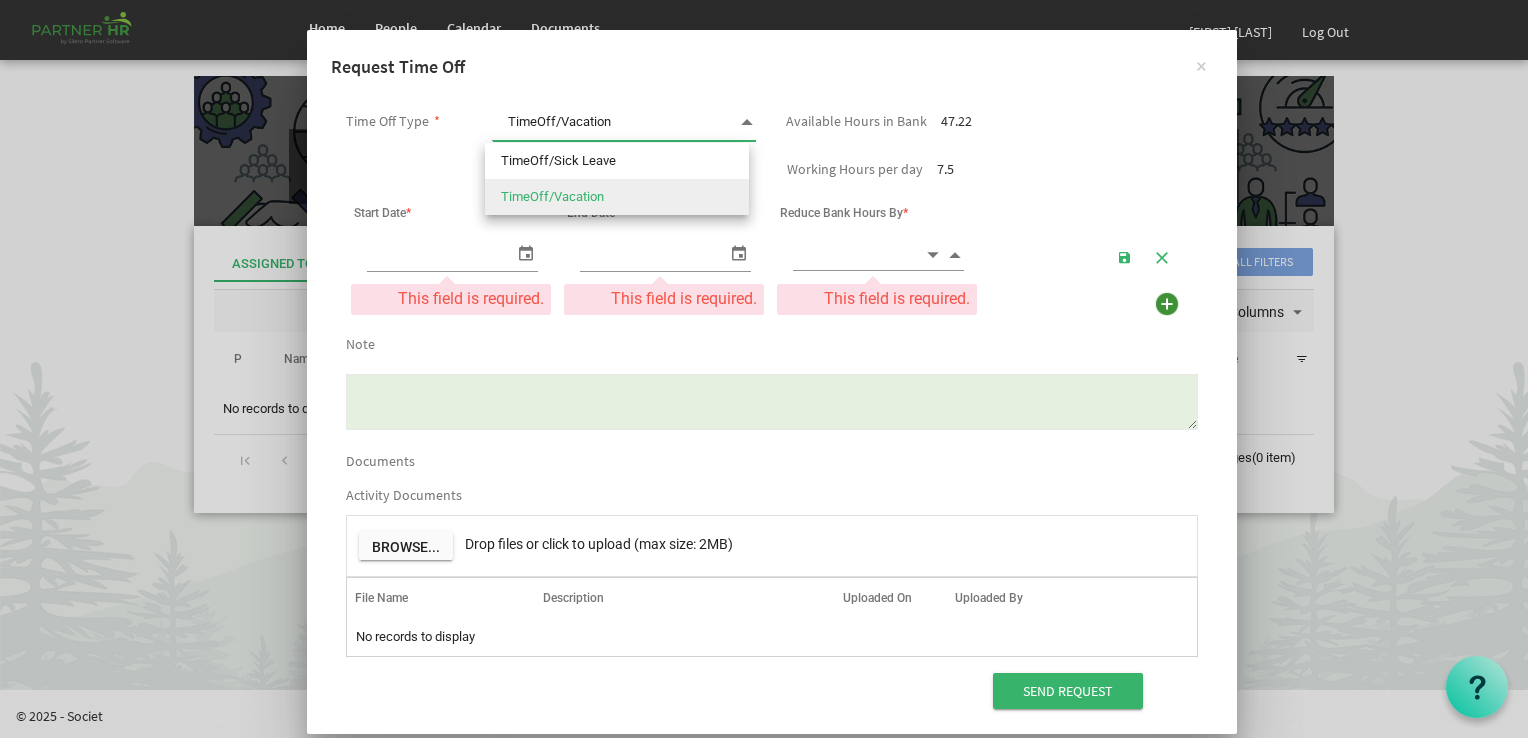 click on "TimeOff/Vacation TimeOff/Vacation" at bounding box center [624, 122] 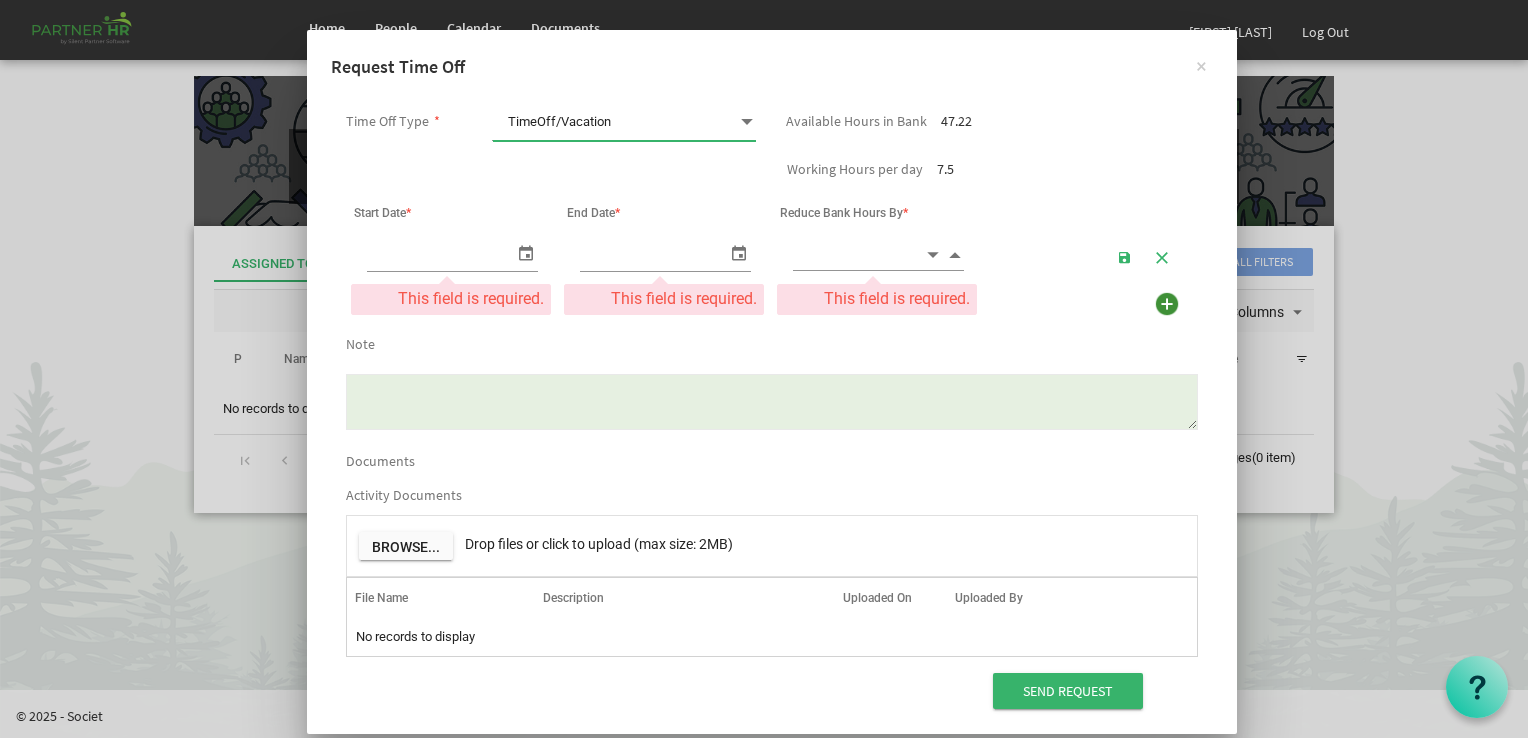 type on "8/7/2025" 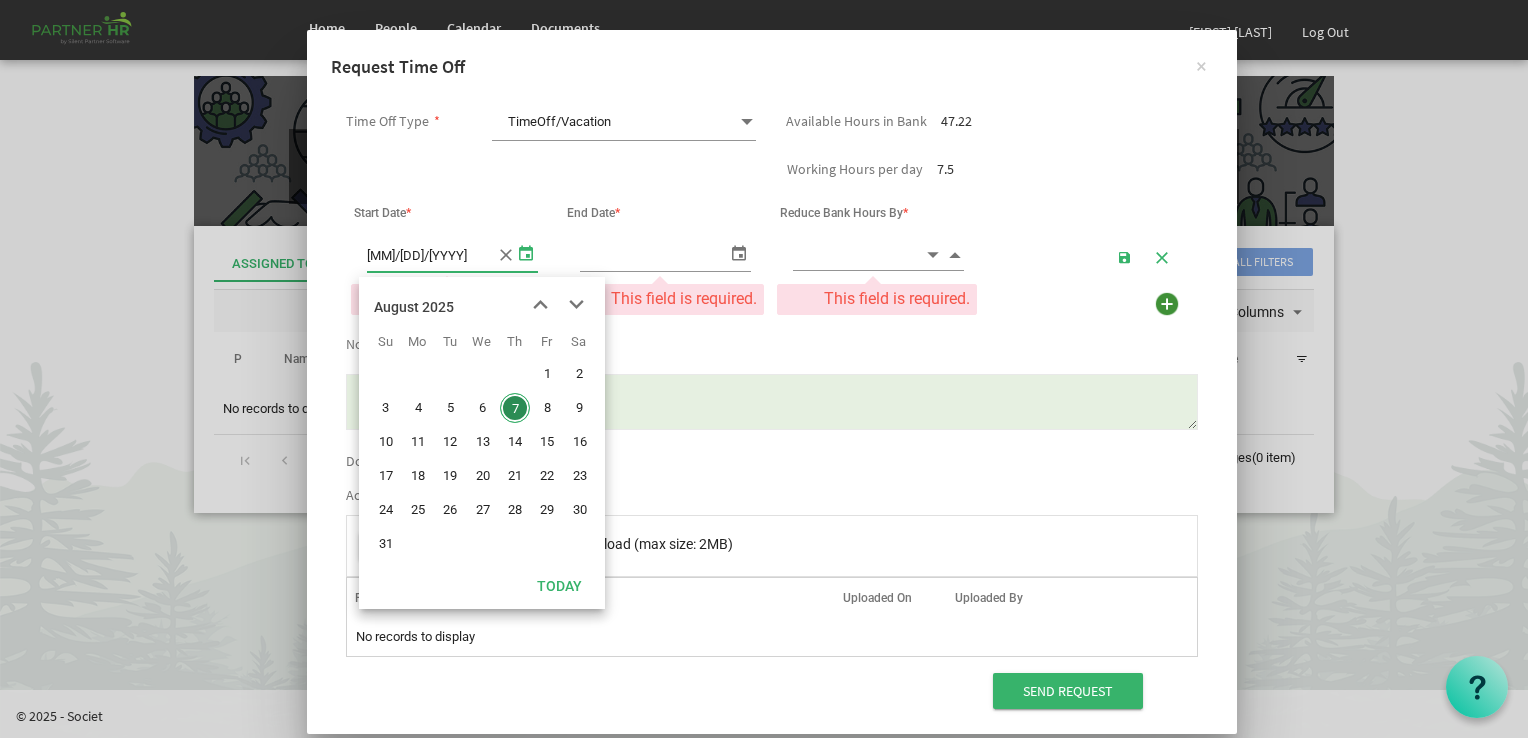 click at bounding box center (526, 252) 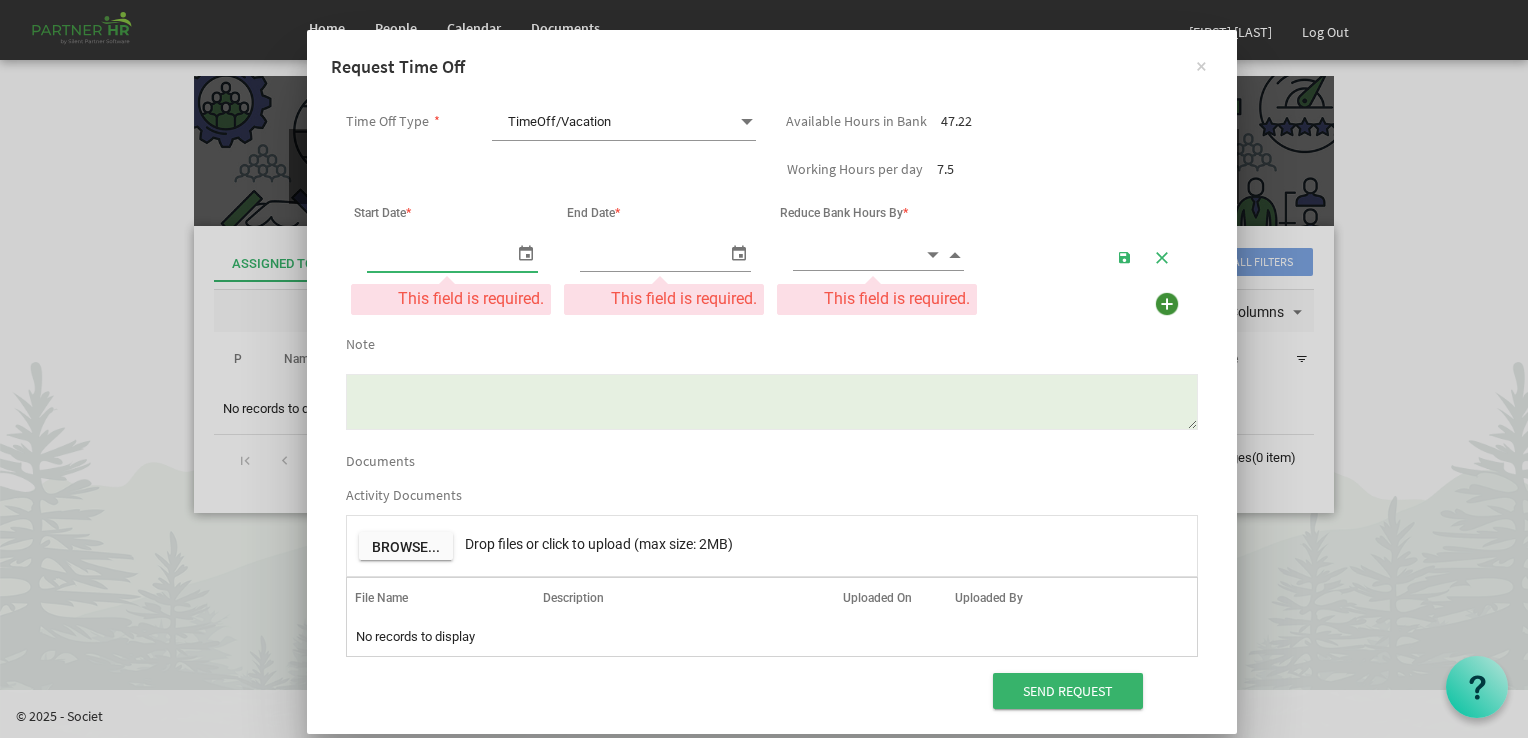 click at bounding box center (452, 255) 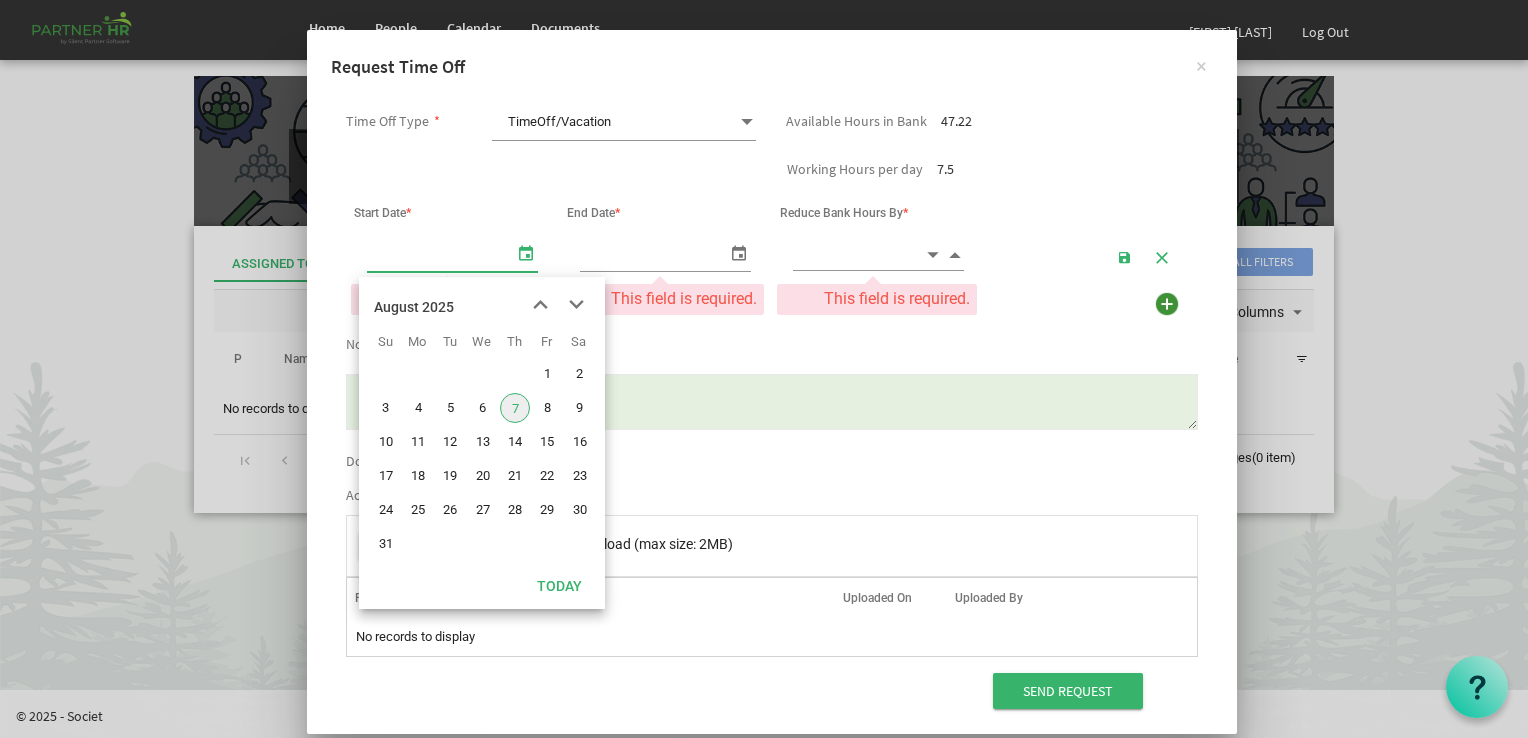 click at bounding box center (526, 252) 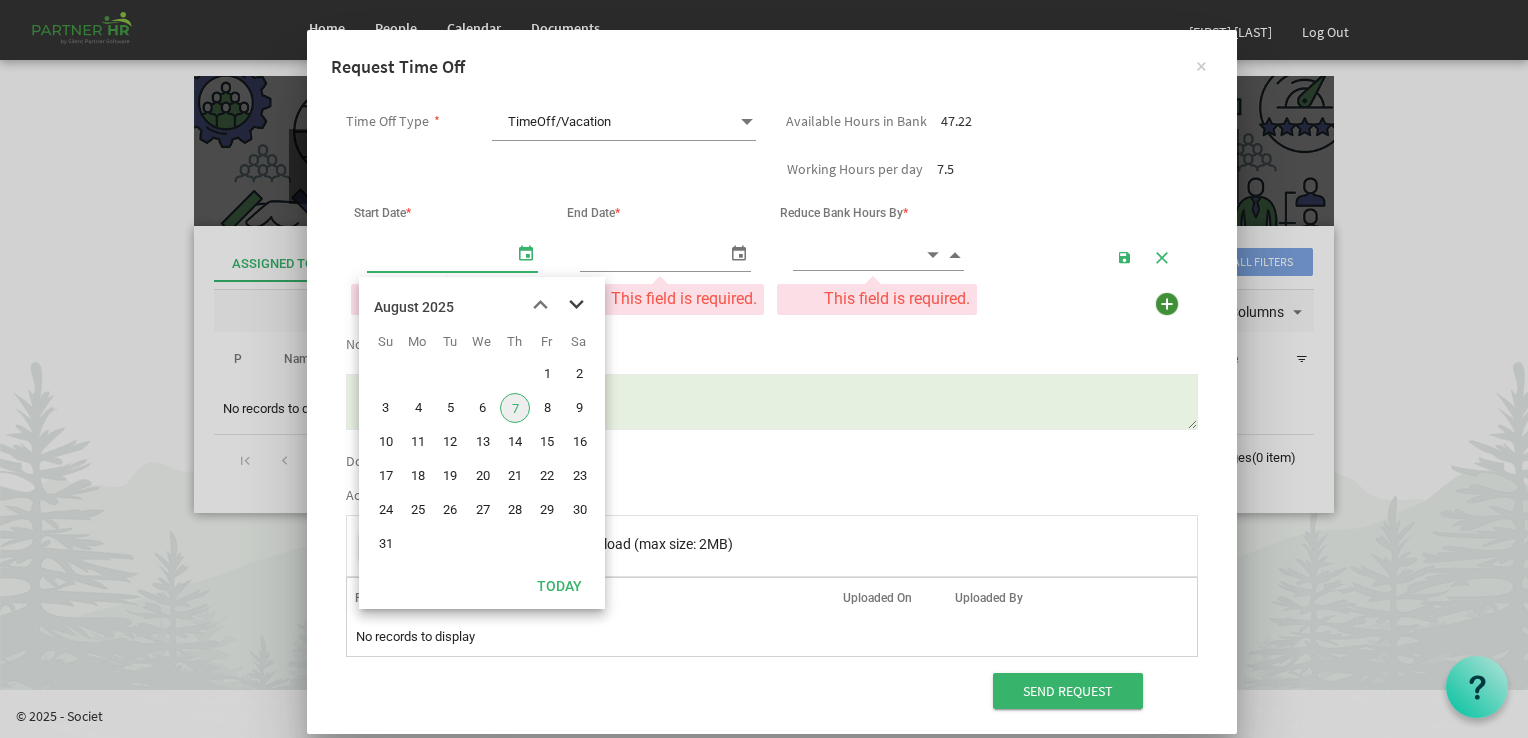 click at bounding box center (576, 305) 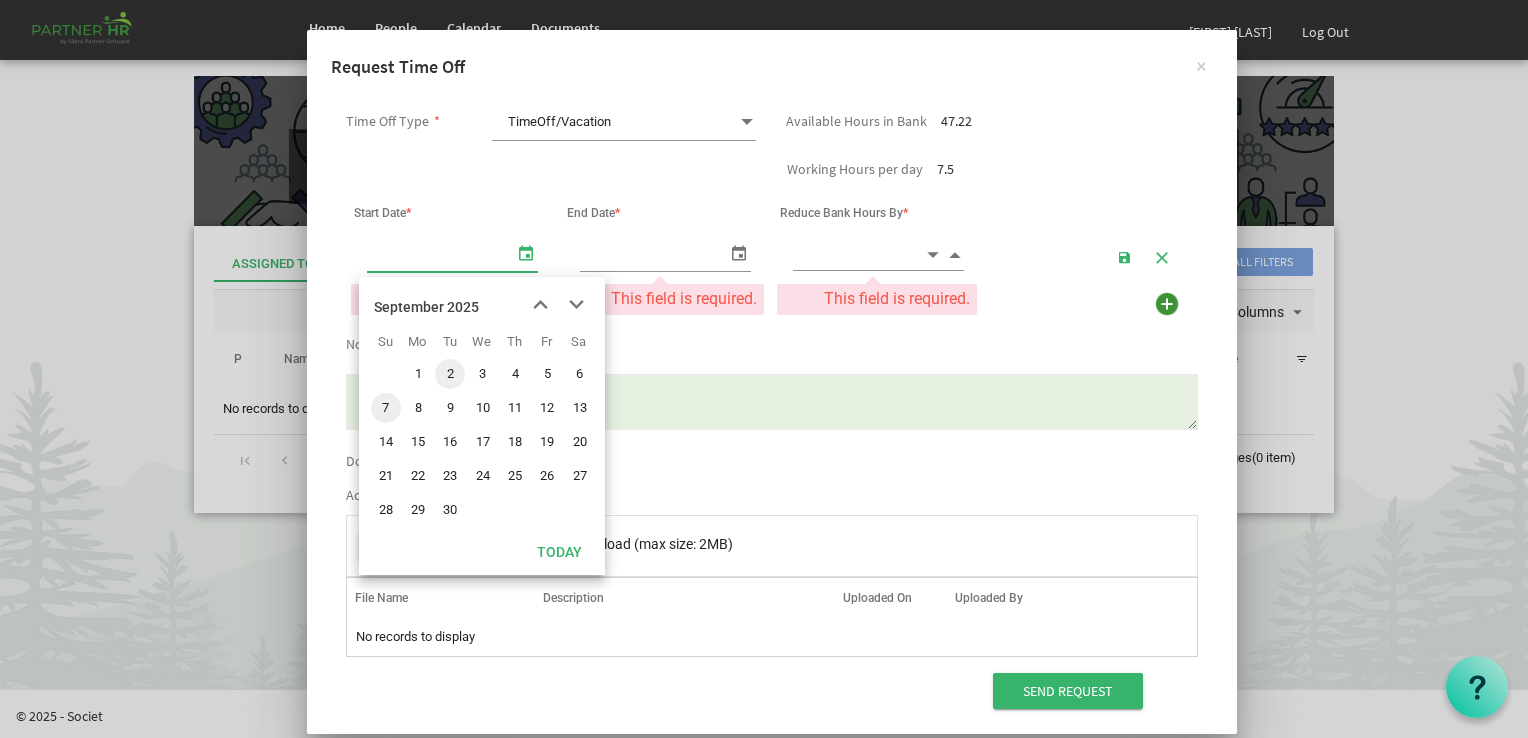 click on "2" at bounding box center (450, 374) 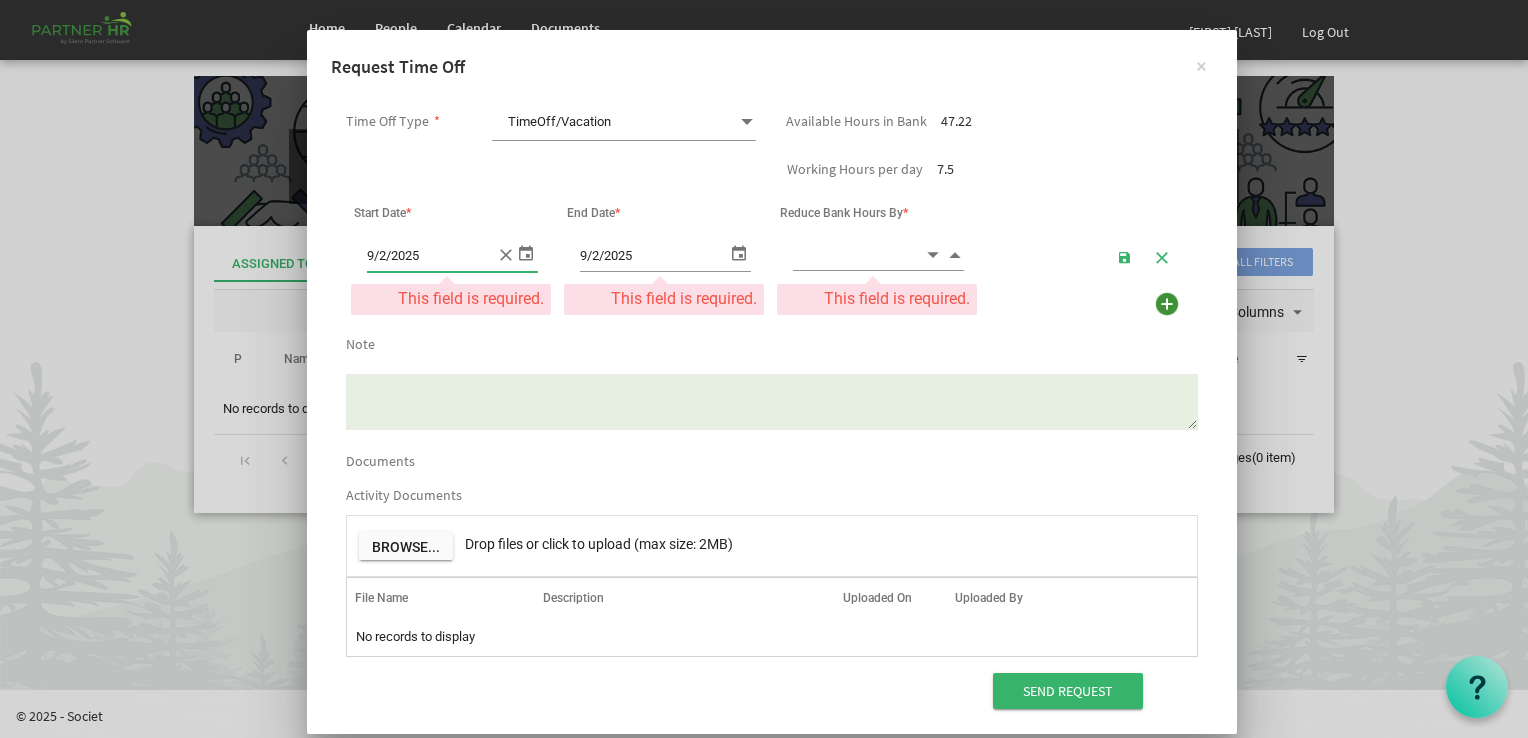 click at bounding box center [739, 252] 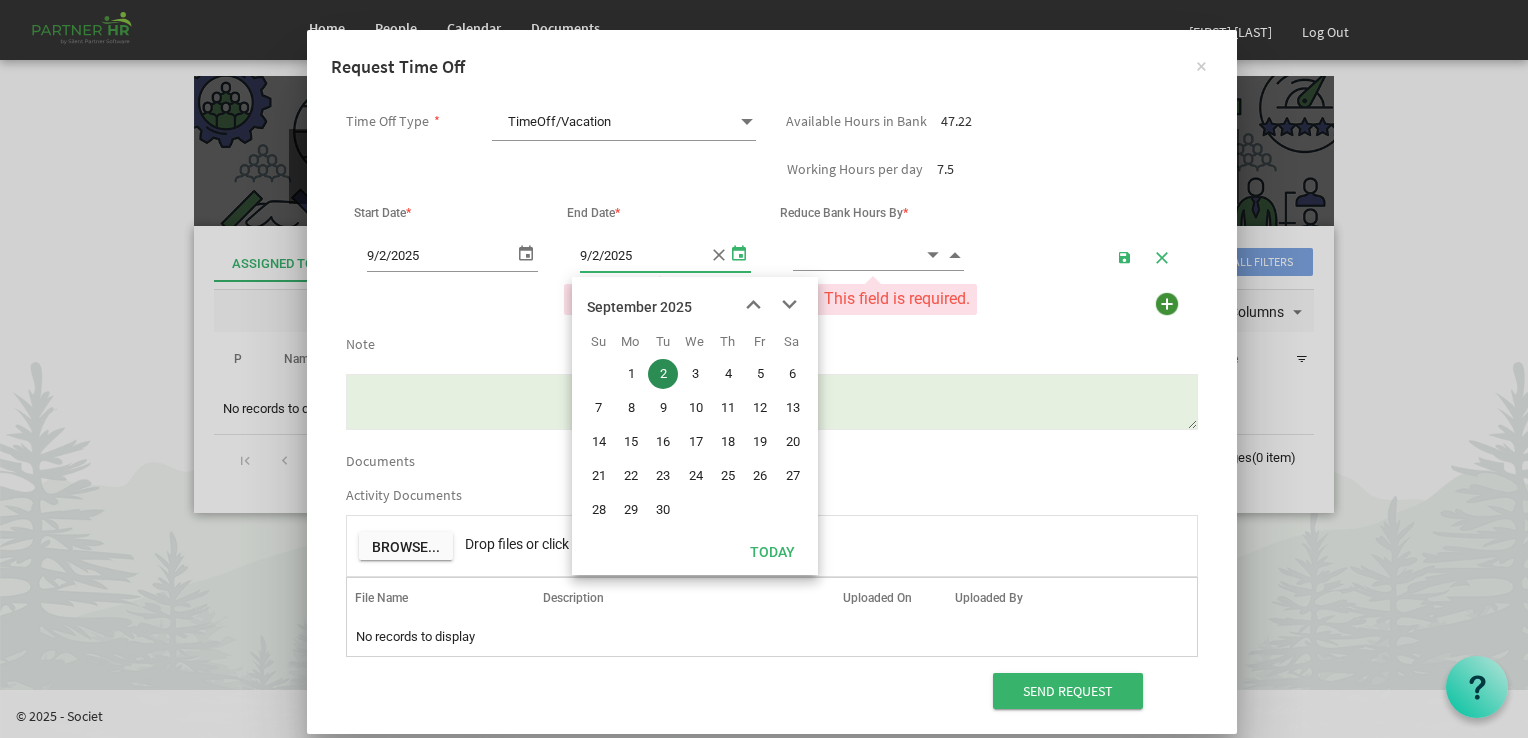 click on "5" at bounding box center [760, 374] 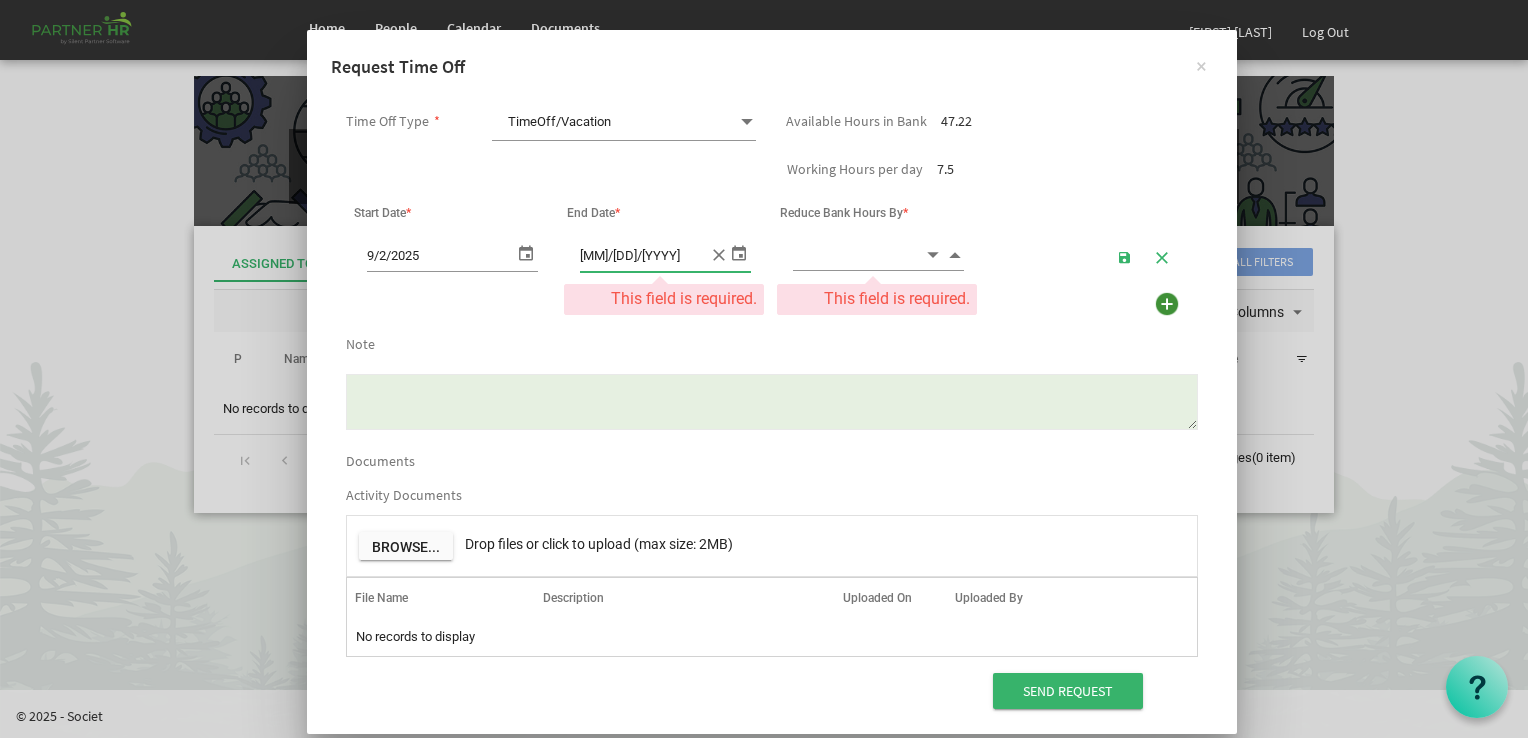 click at bounding box center (858, 254) 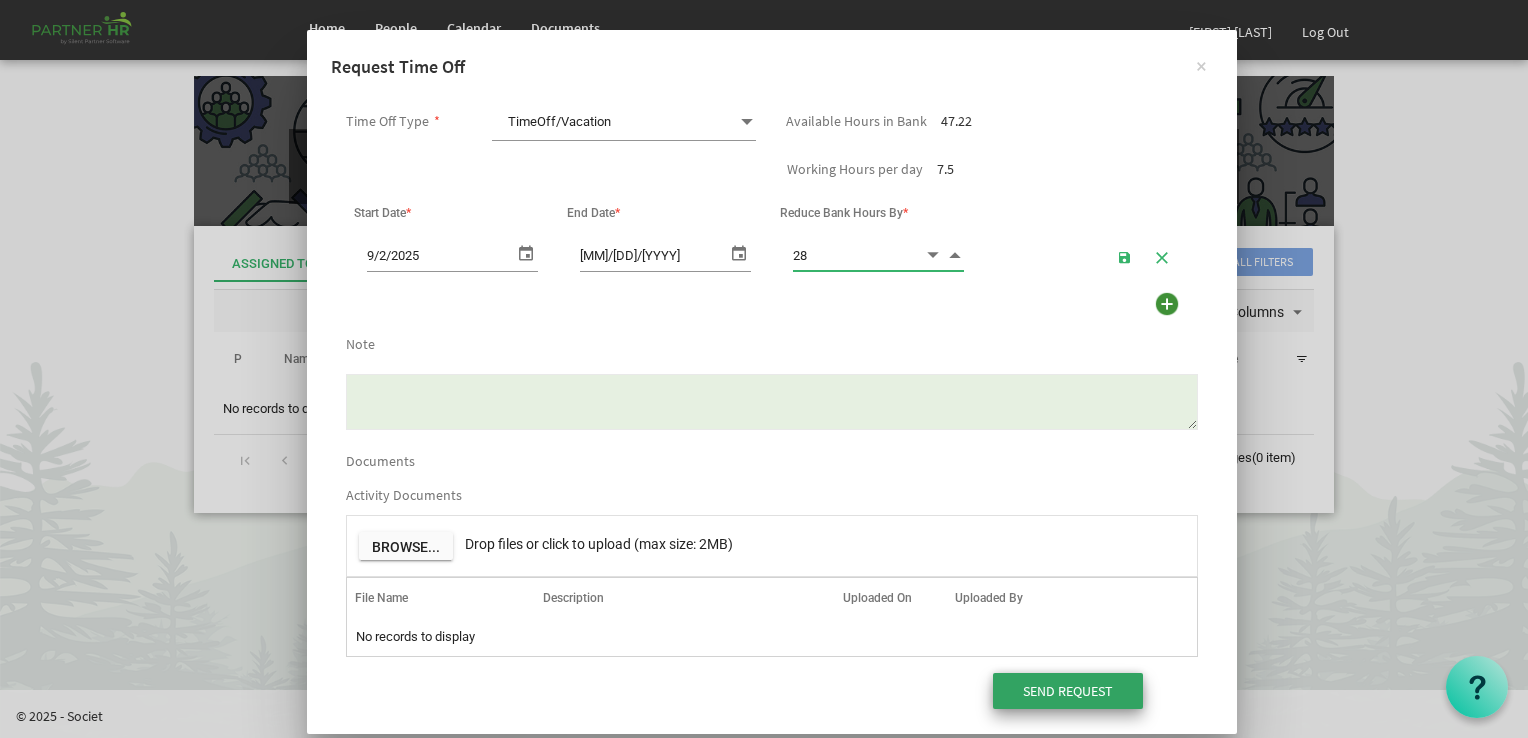 type on "28.00" 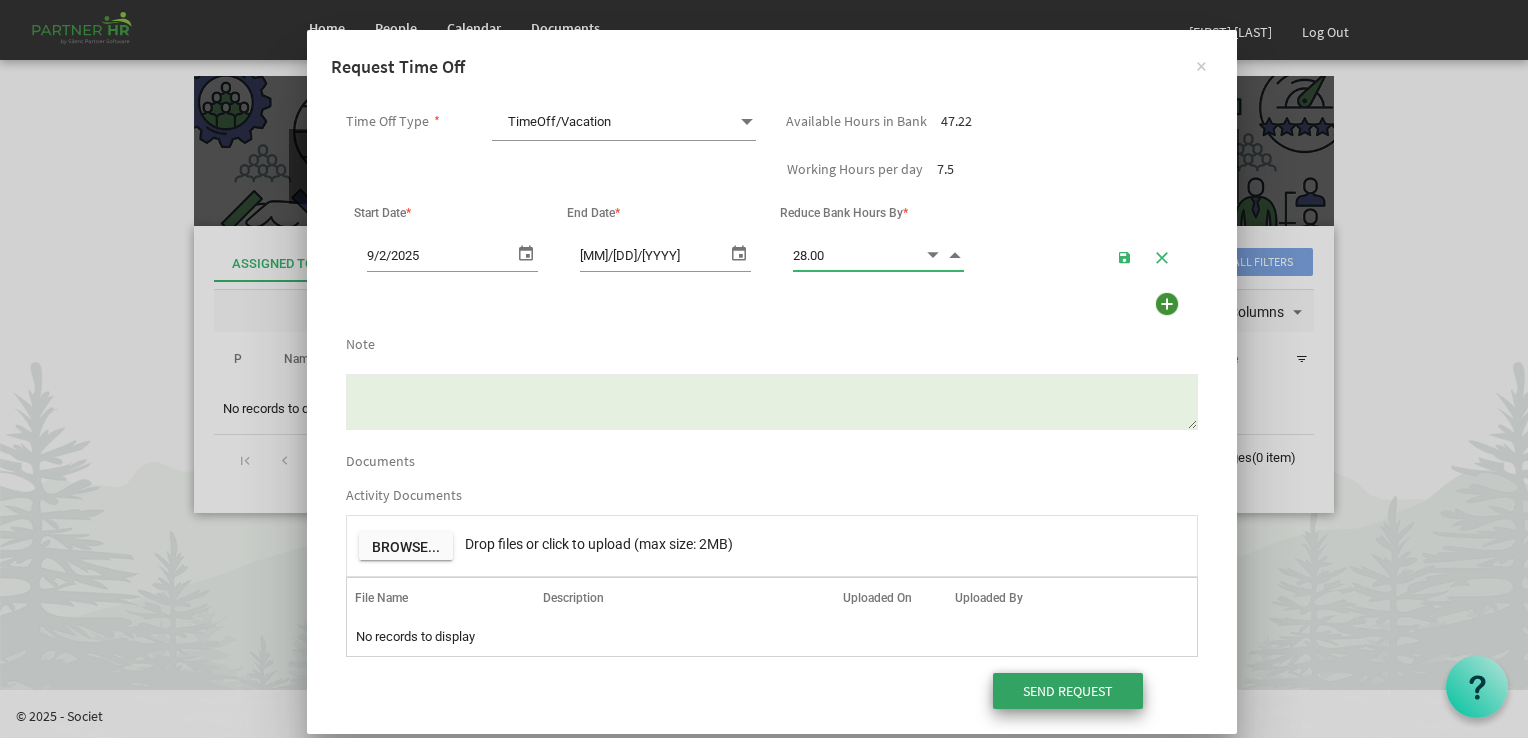 click on "Send Request" at bounding box center [1068, 691] 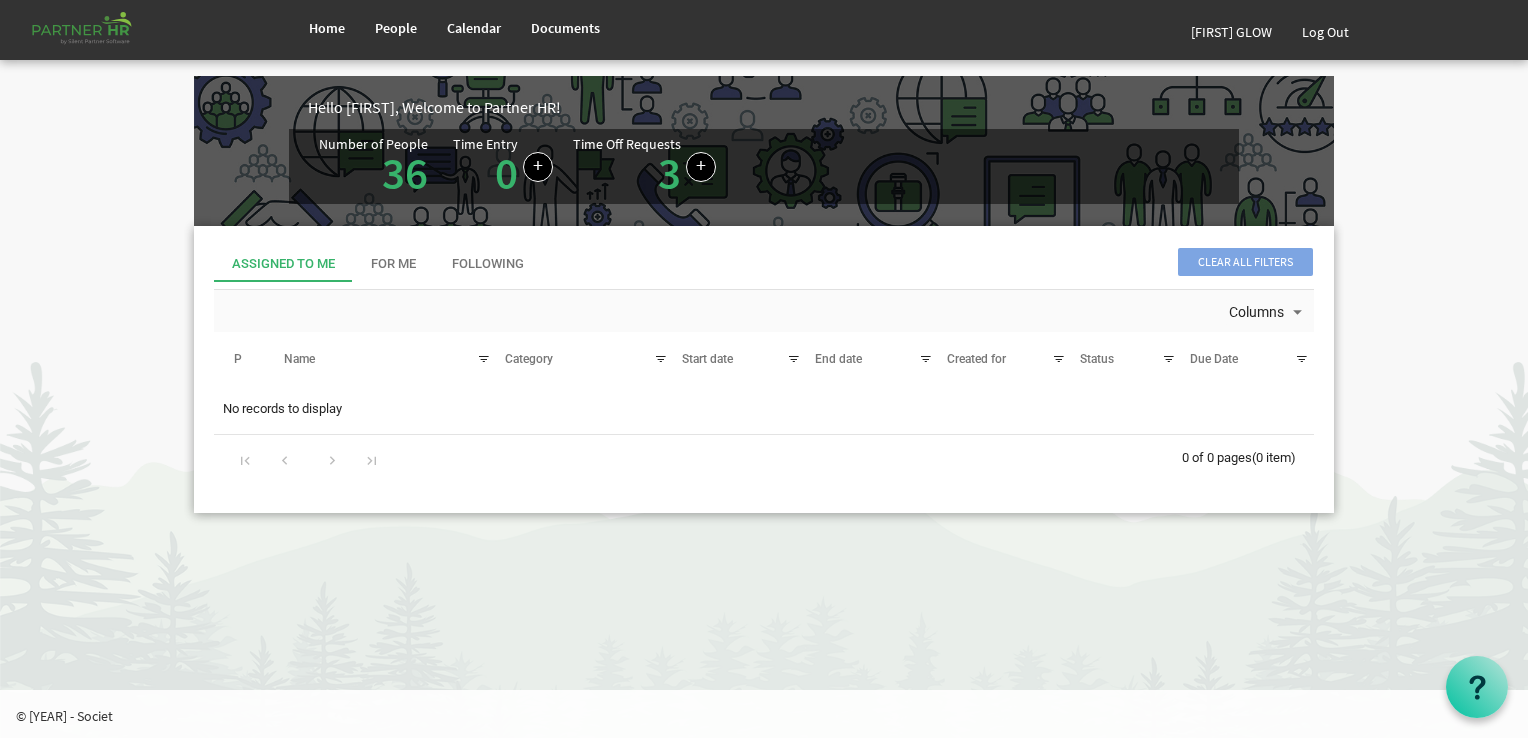 scroll, scrollTop: 0, scrollLeft: 0, axis: both 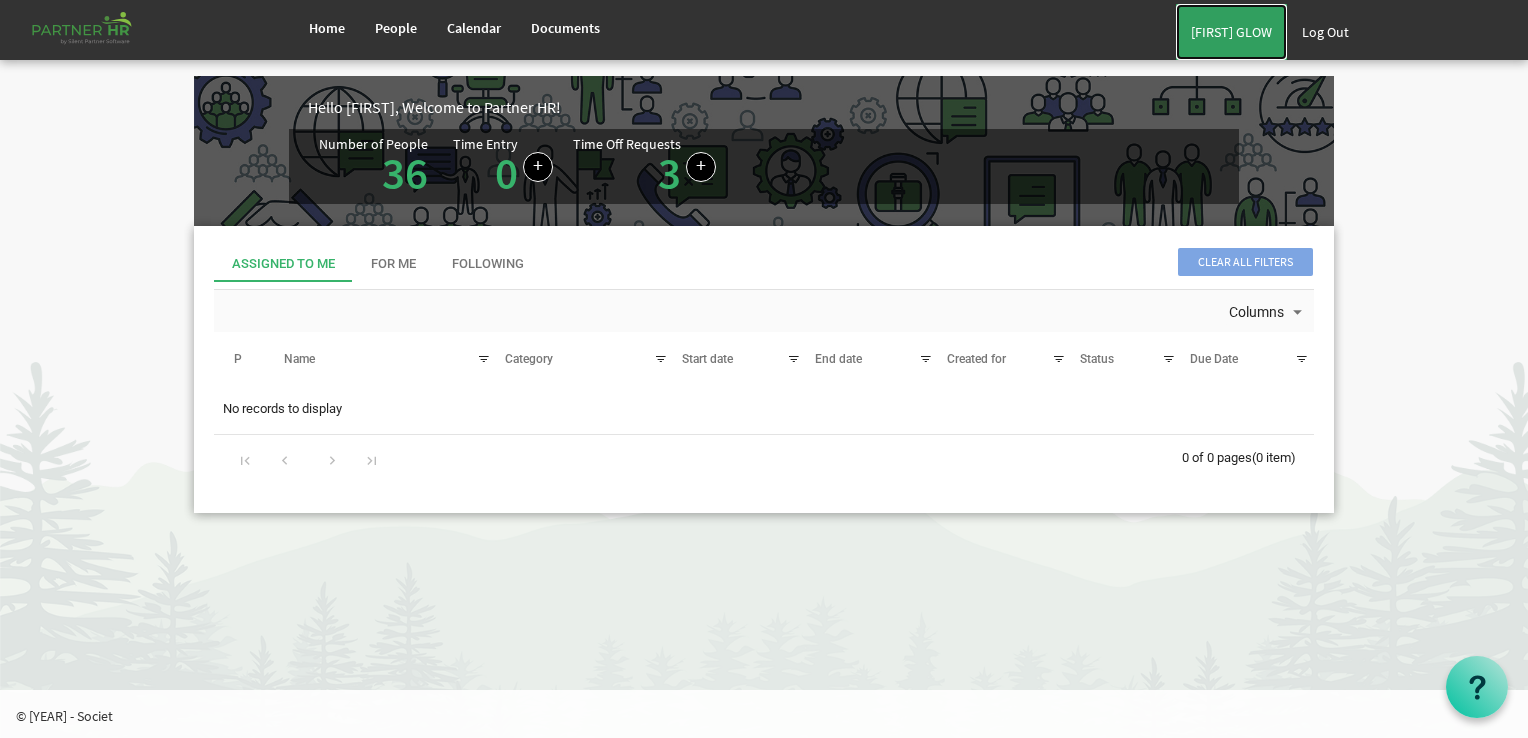 click on "[FIRST] [LAST]" at bounding box center [1231, 32] 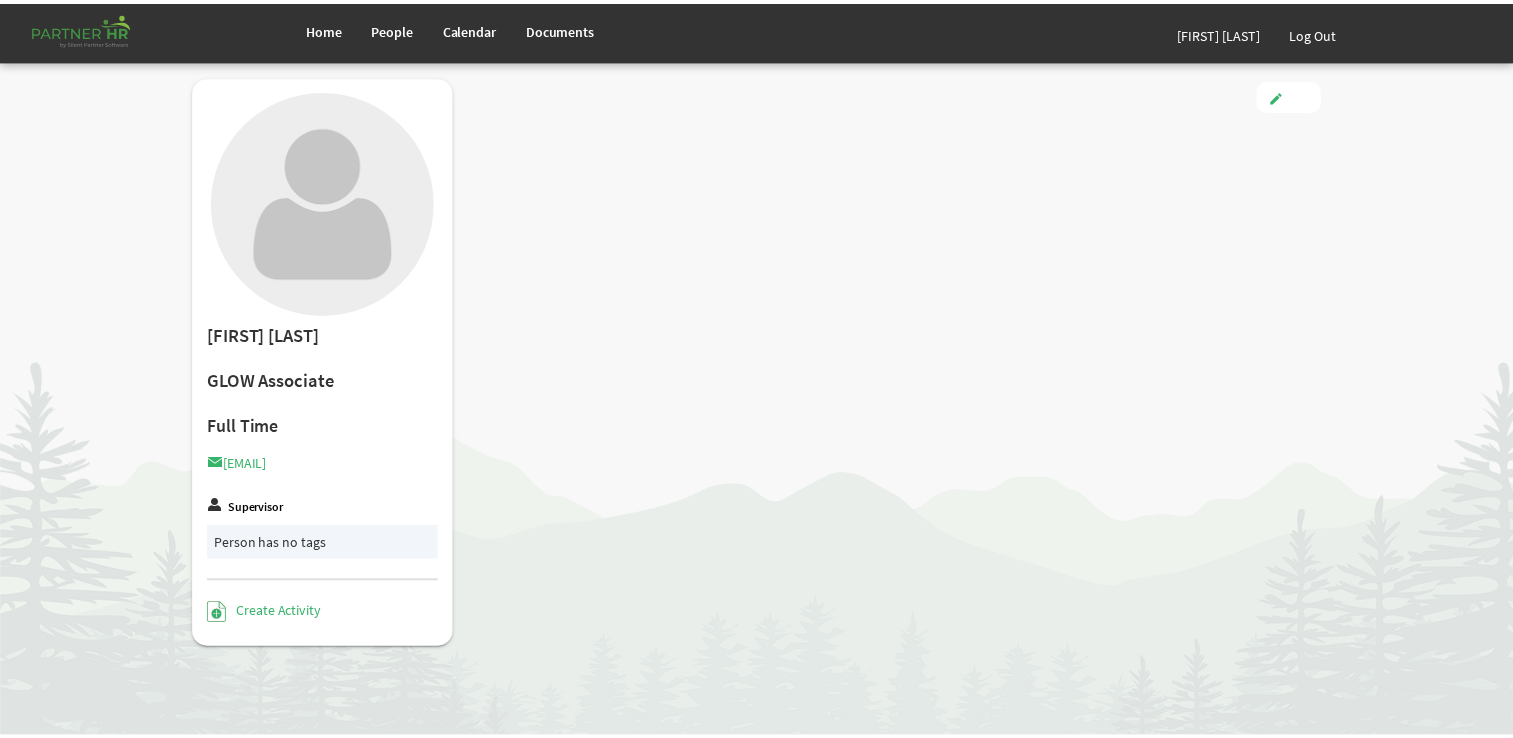 scroll, scrollTop: 0, scrollLeft: 0, axis: both 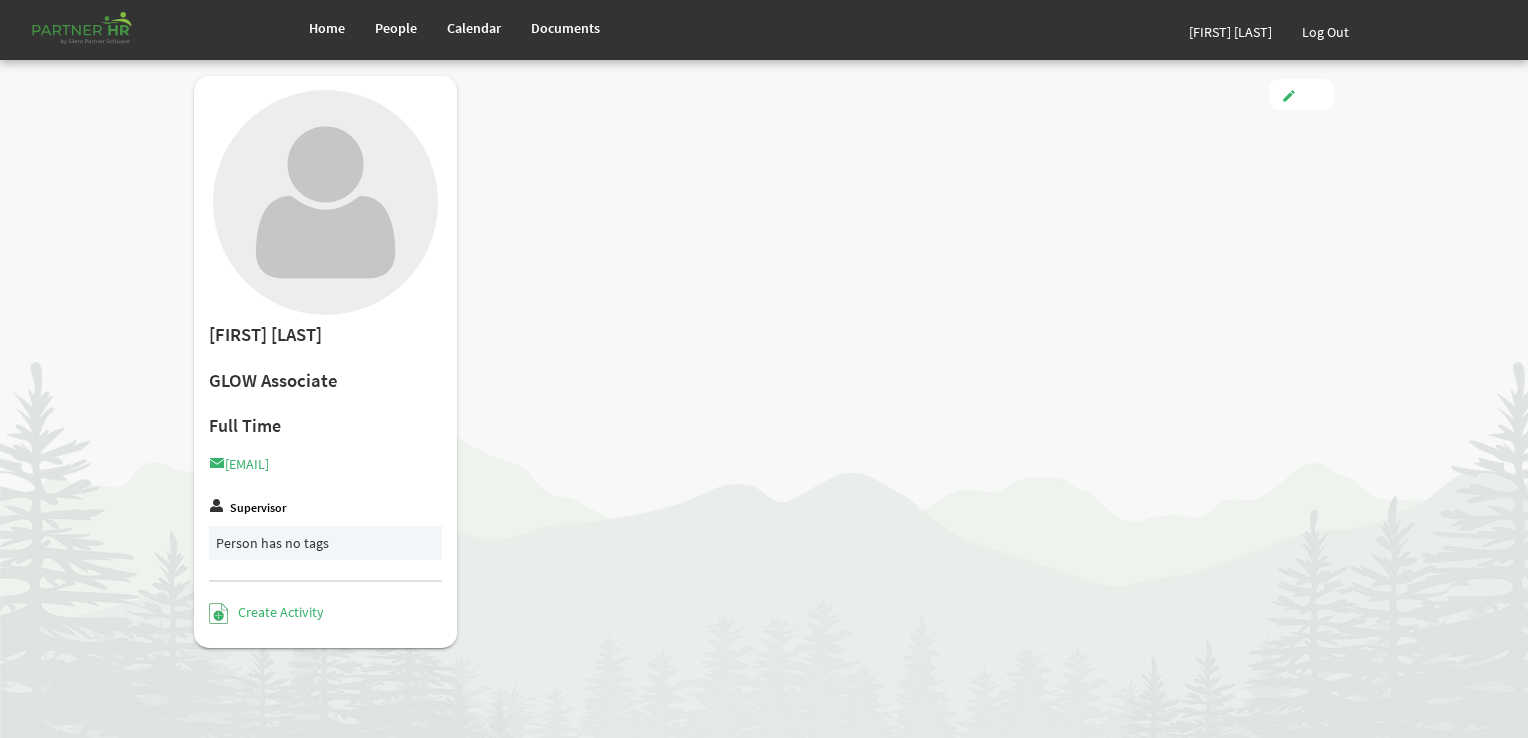 type on "Full Time" 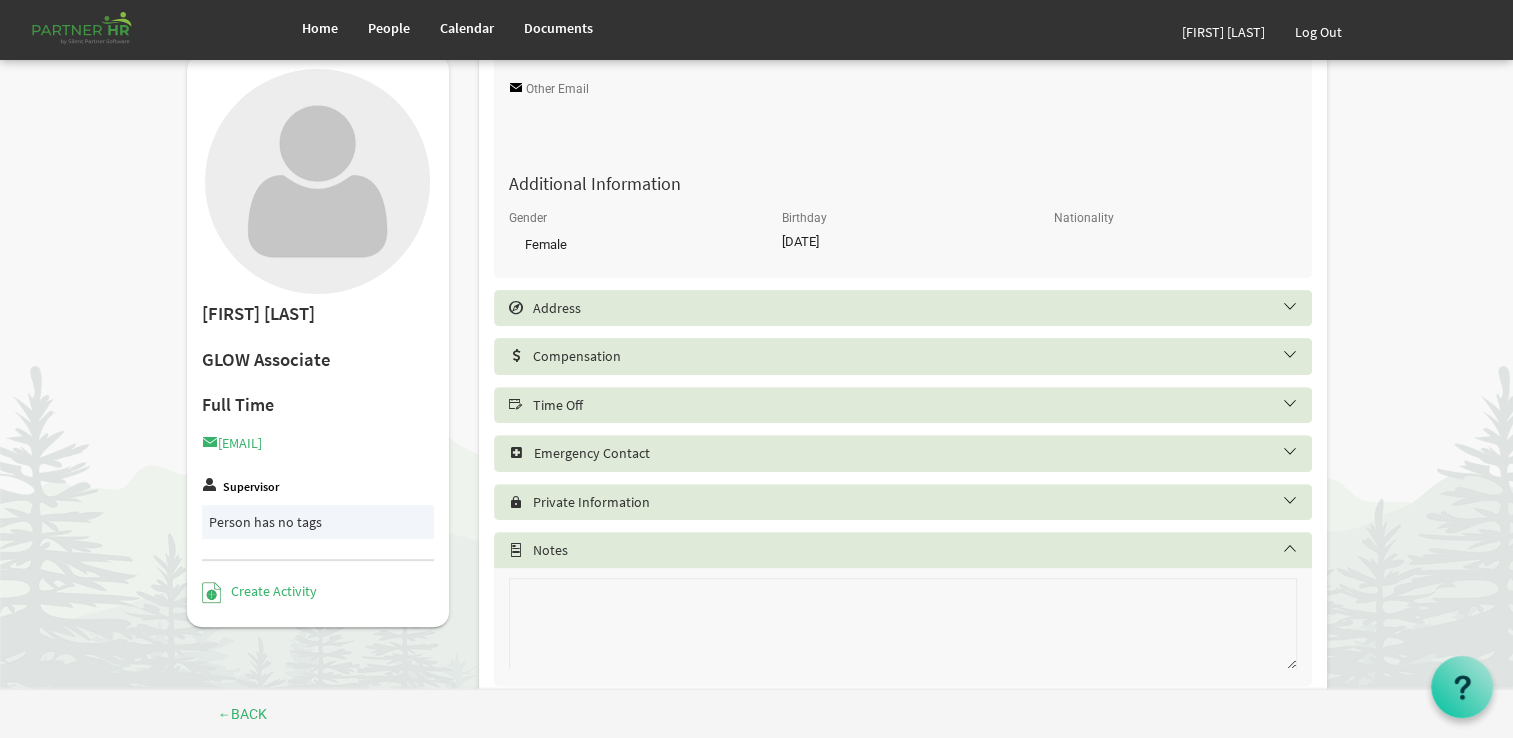 scroll, scrollTop: 600, scrollLeft: 0, axis: vertical 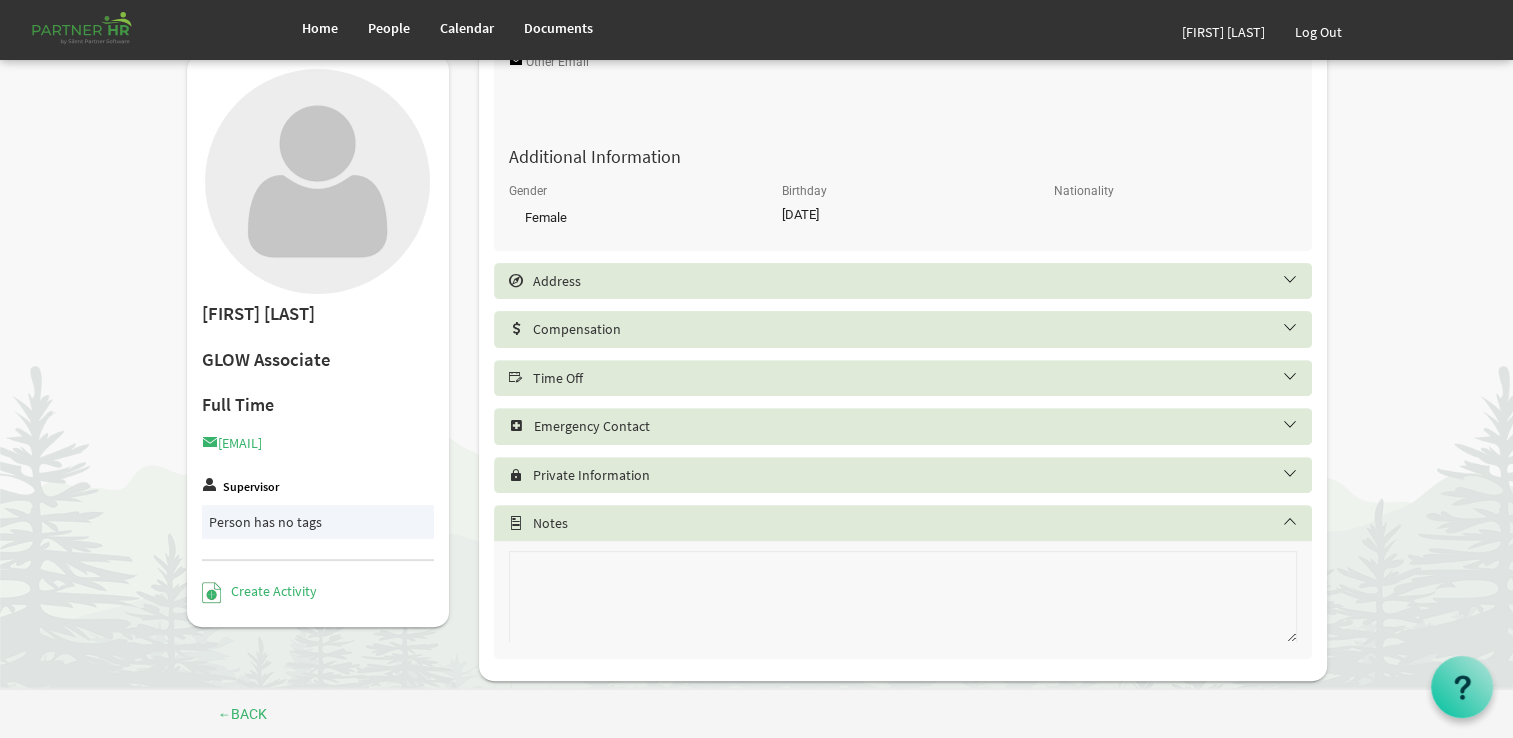click on "Time Off" at bounding box center [918, 378] 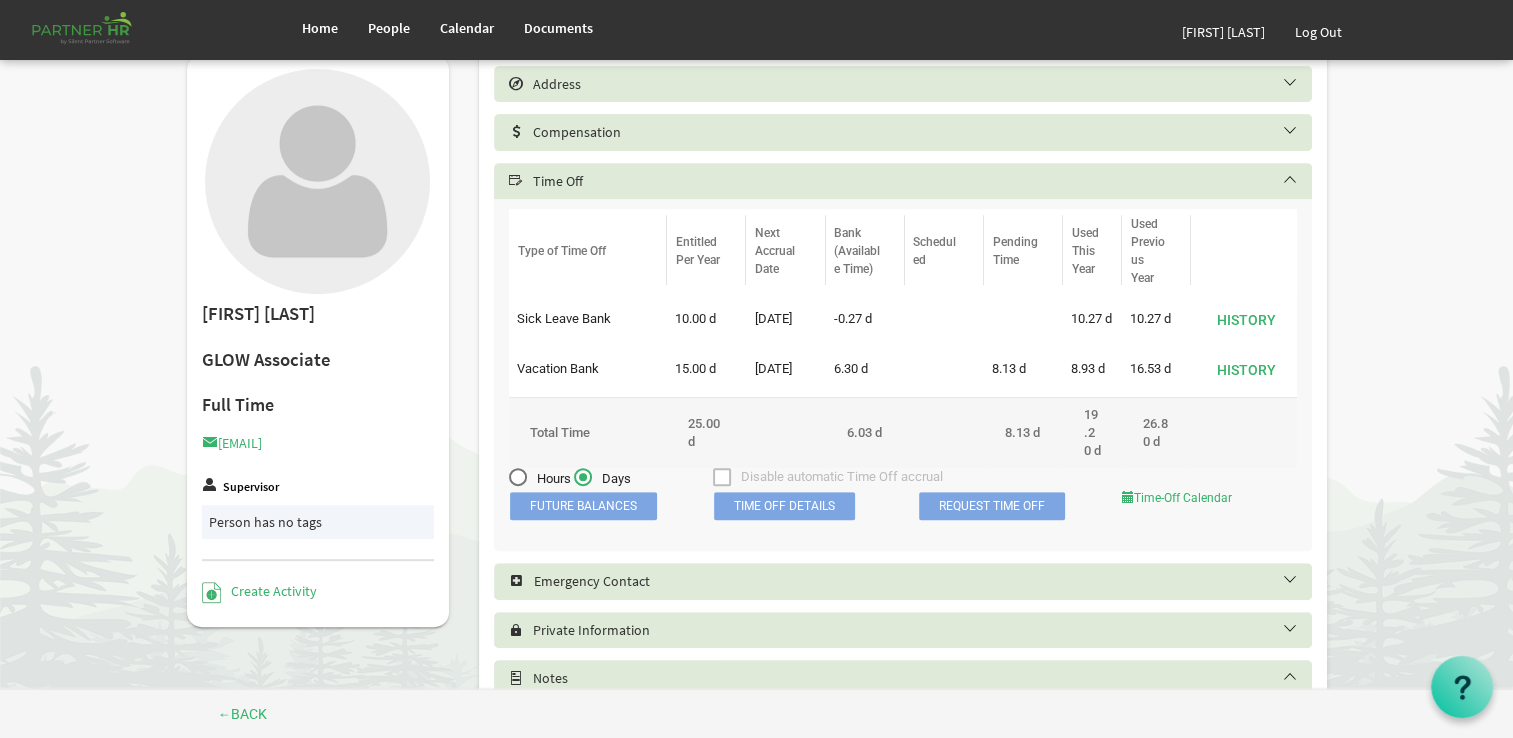 scroll, scrollTop: 800, scrollLeft: 0, axis: vertical 